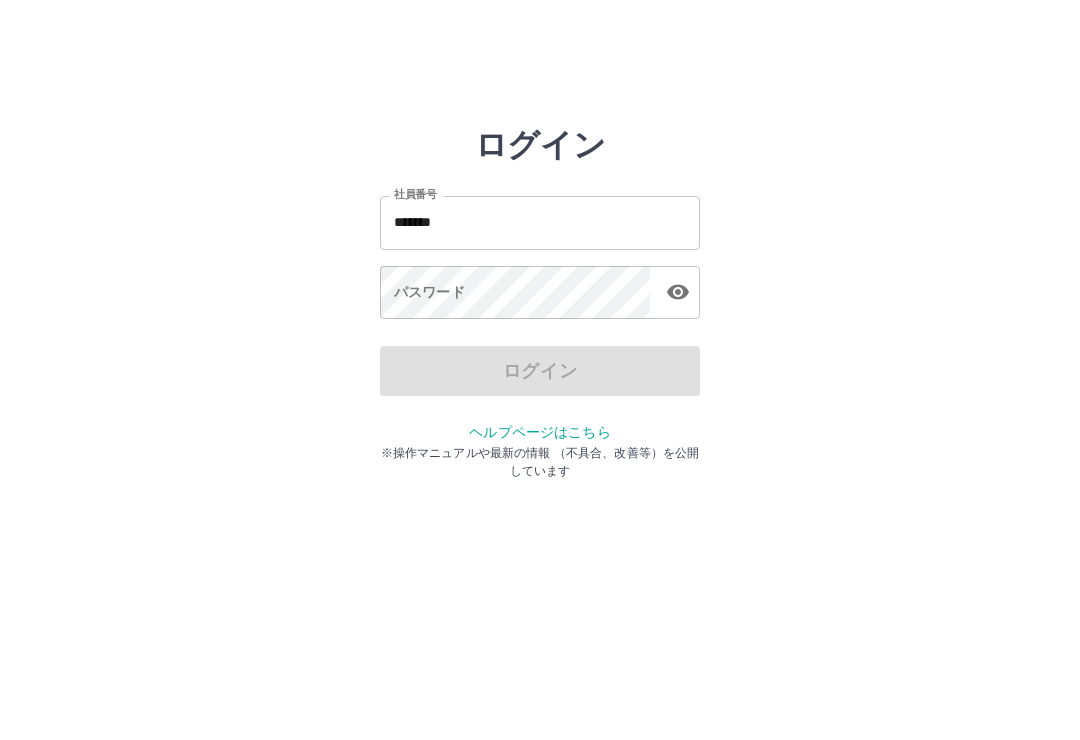 scroll, scrollTop: 0, scrollLeft: 0, axis: both 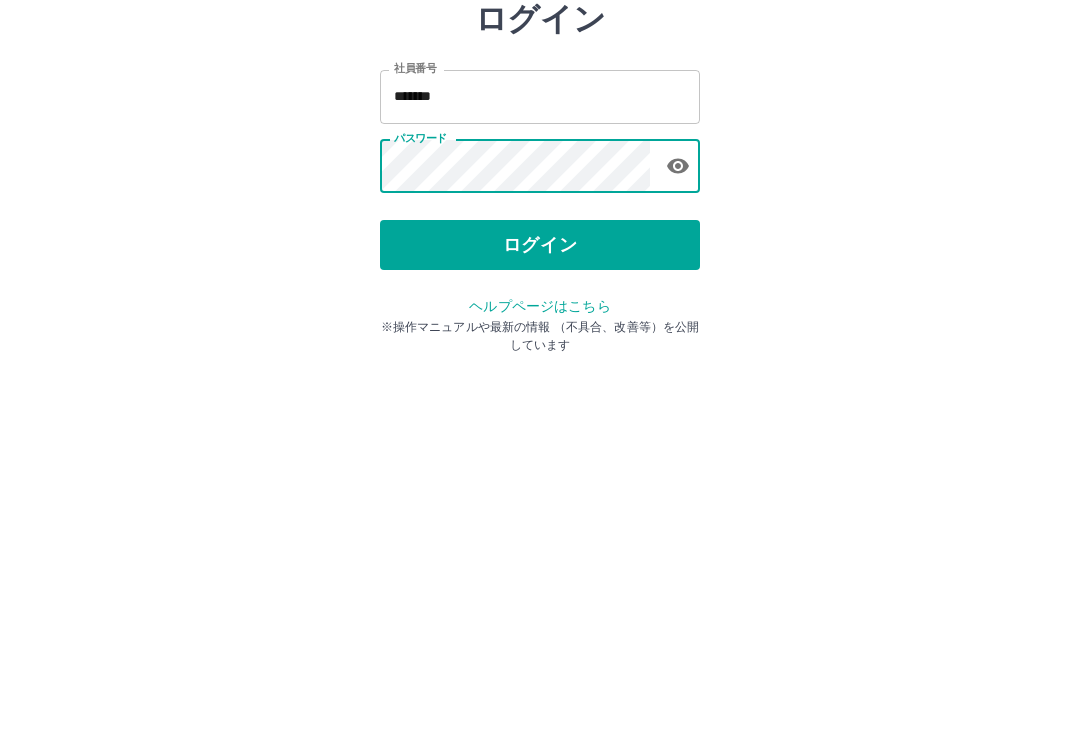 click on "ログイン" at bounding box center (540, 371) 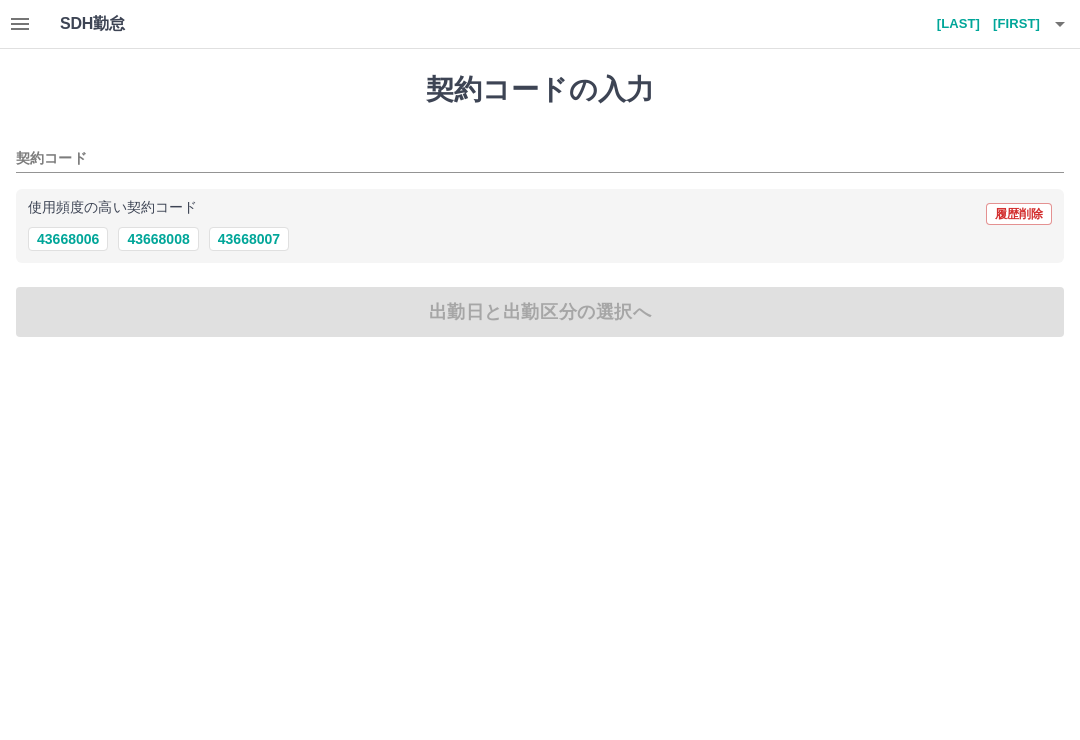 scroll, scrollTop: 0, scrollLeft: 0, axis: both 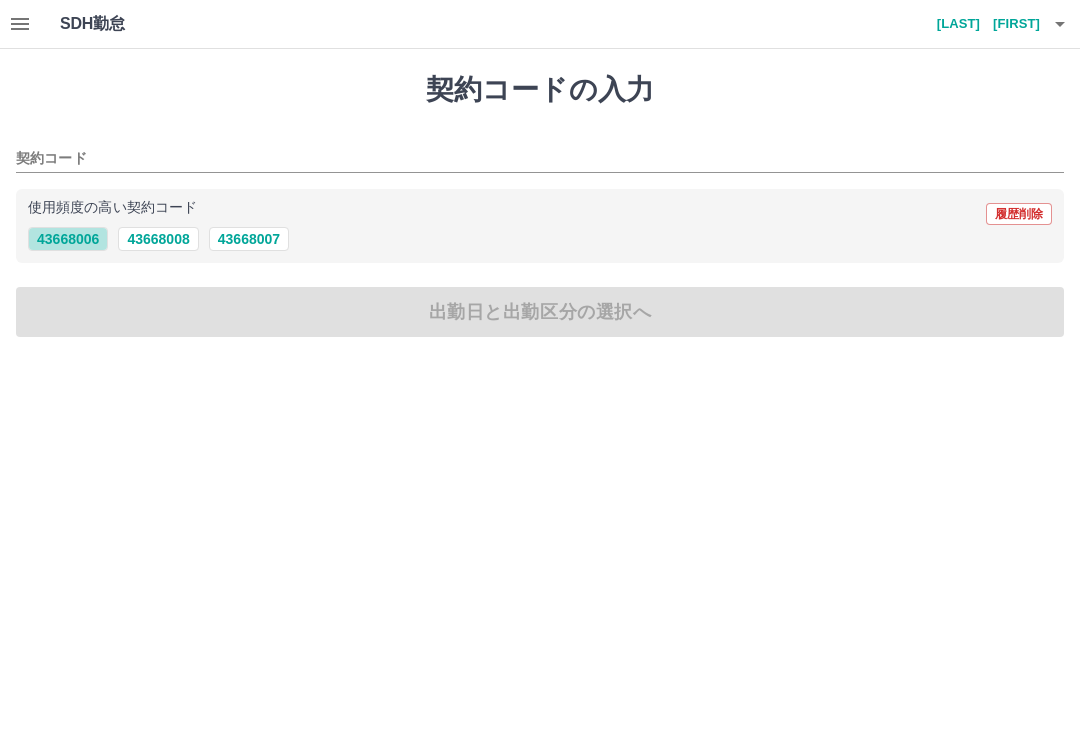 click on "43668006" at bounding box center (68, 239) 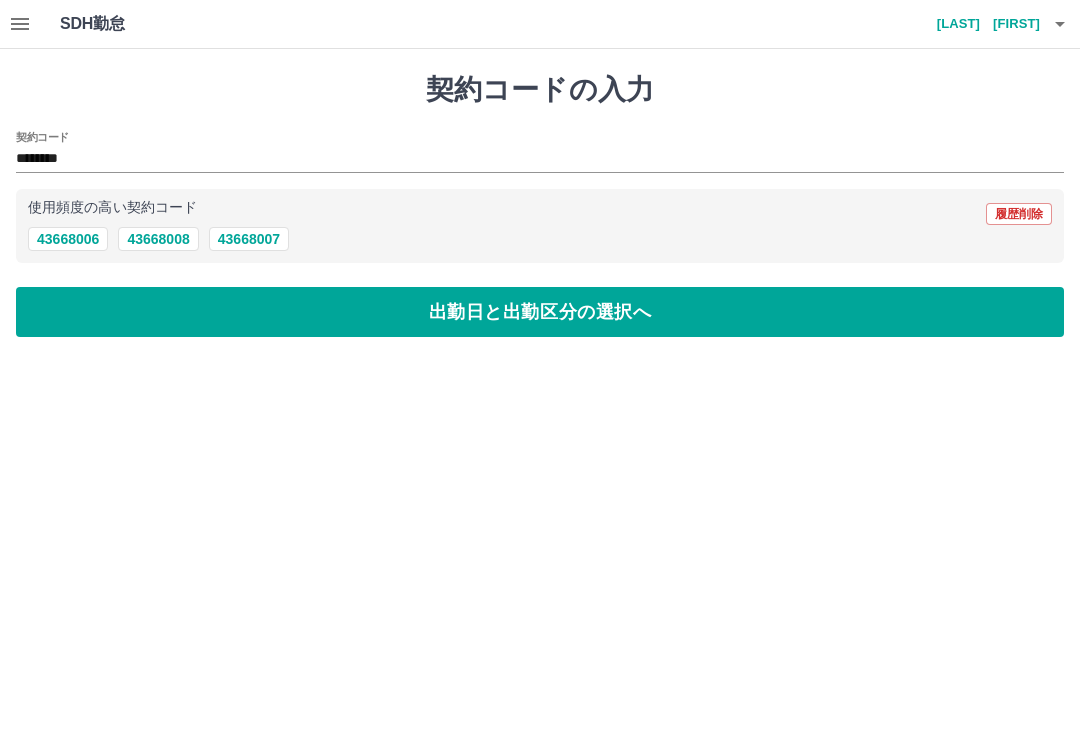 click on "出勤日と出勤区分の選択へ" at bounding box center [540, 312] 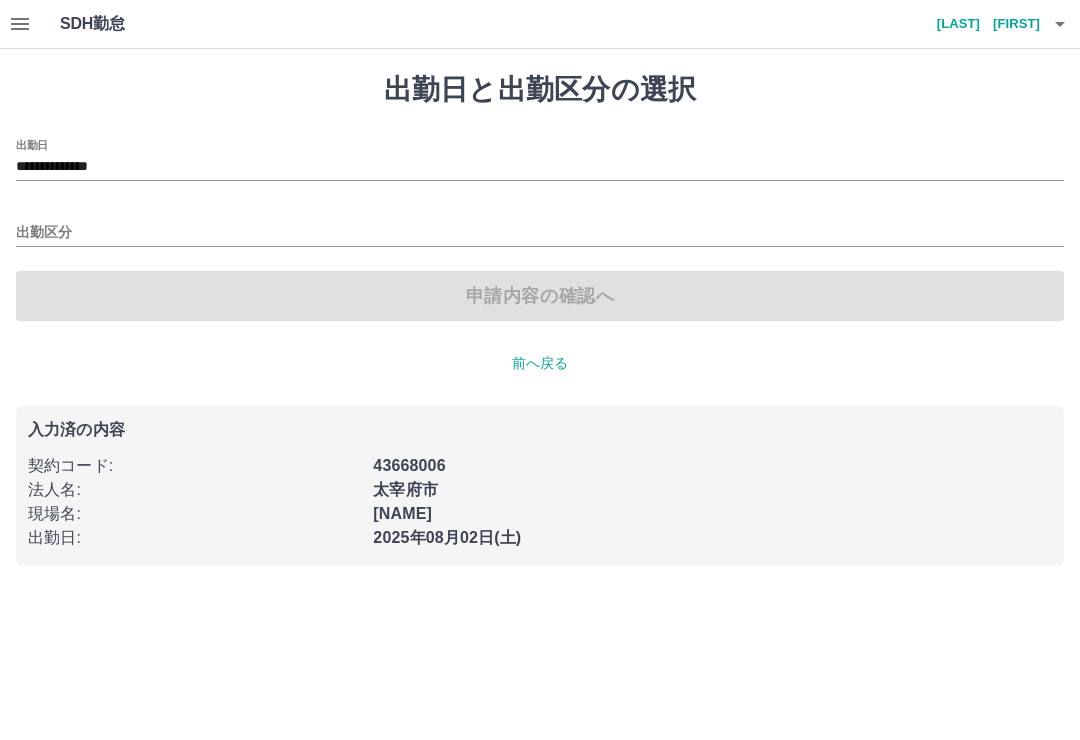 click on "出勤区分" at bounding box center [540, 233] 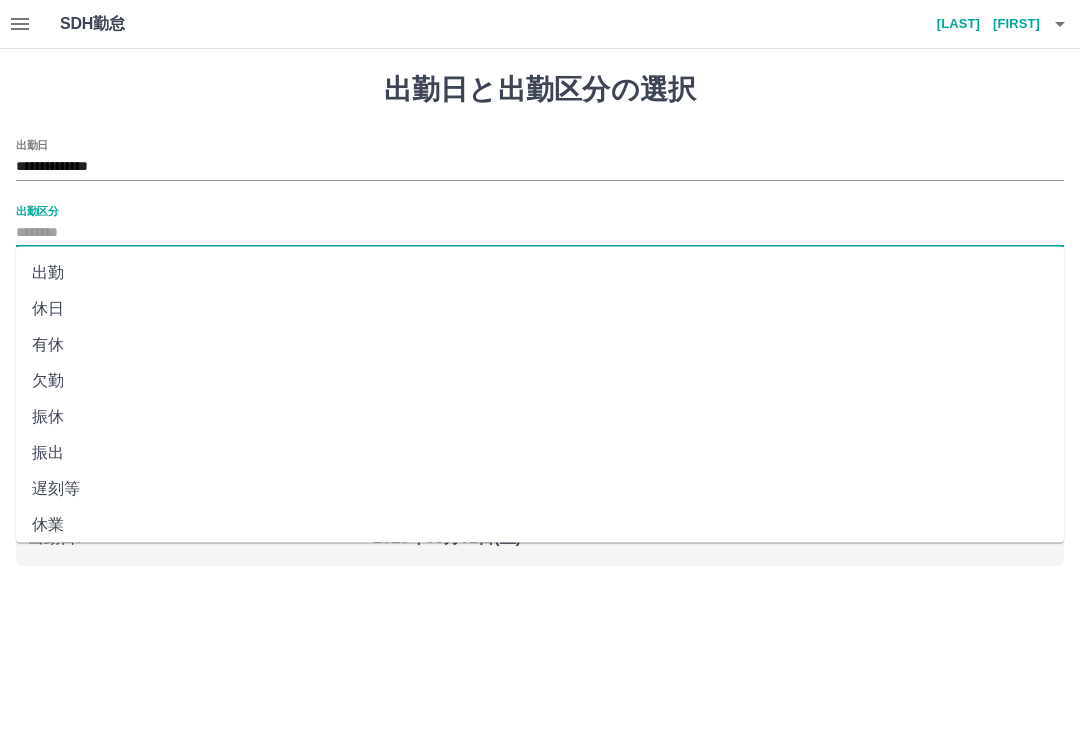 click on "休日" at bounding box center [540, 309] 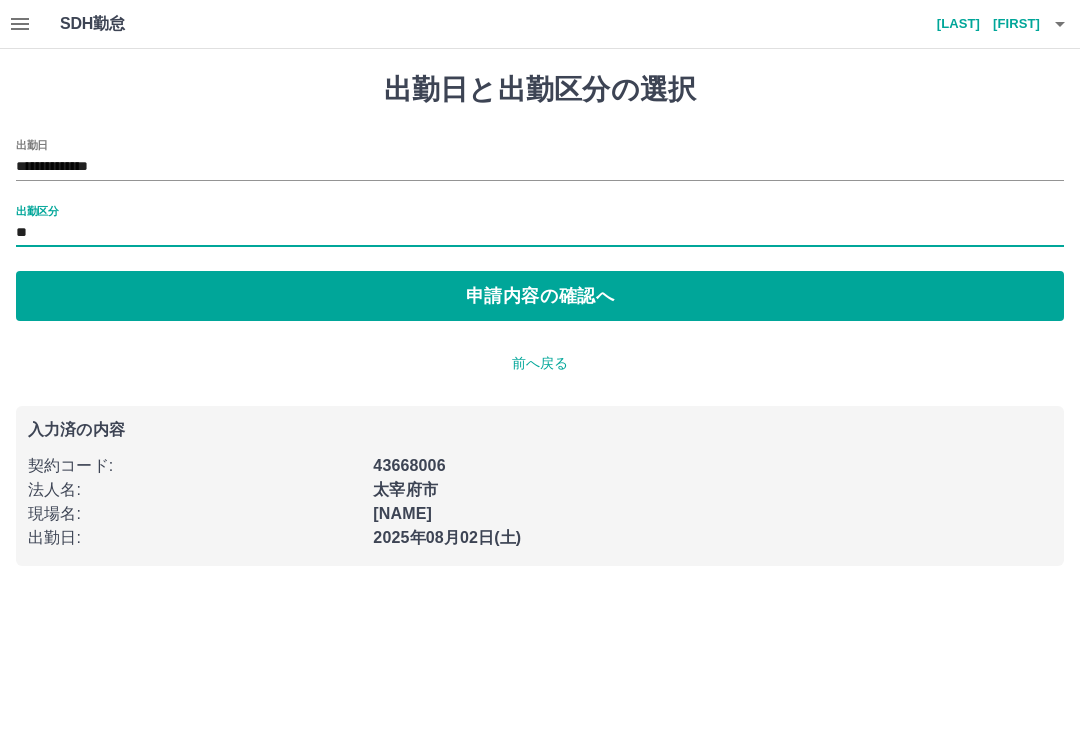 click on "**" at bounding box center (540, 233) 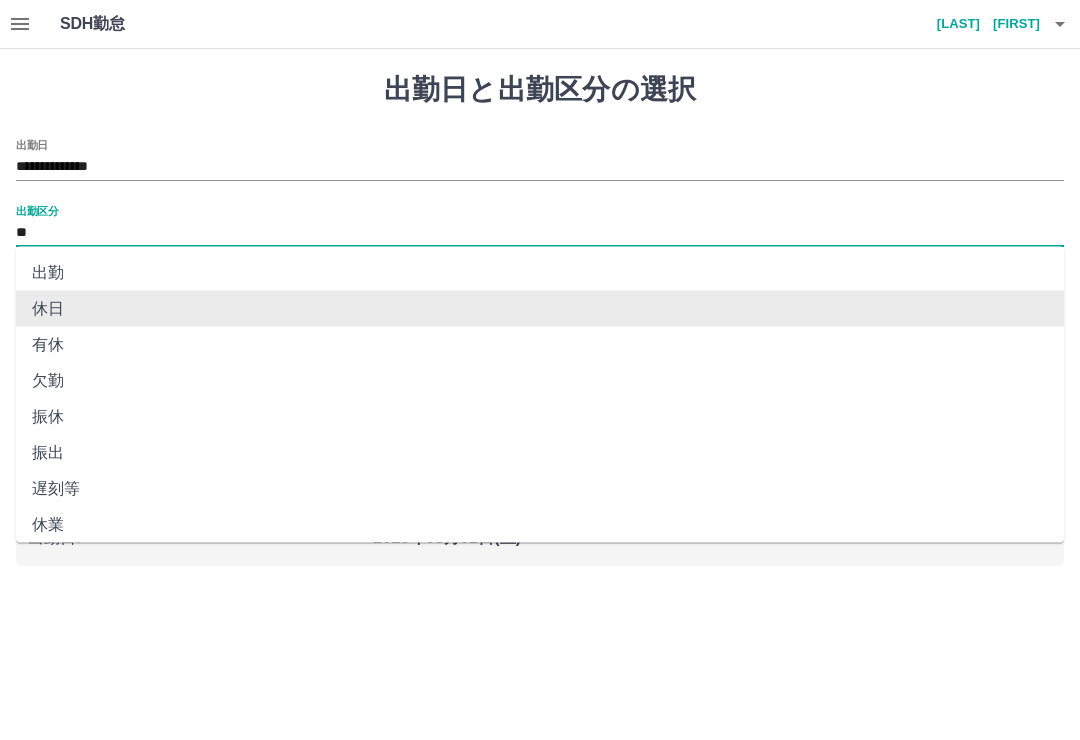 click on "**" at bounding box center [540, 233] 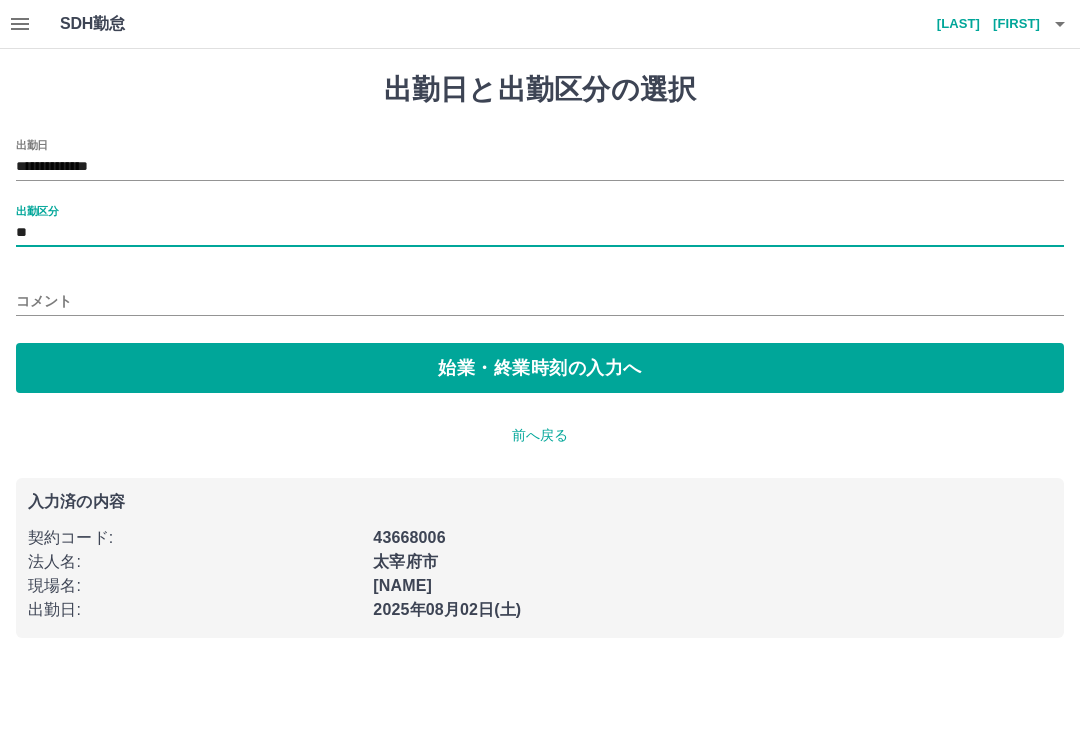 click on "始業・終業時刻の入力へ" at bounding box center [540, 368] 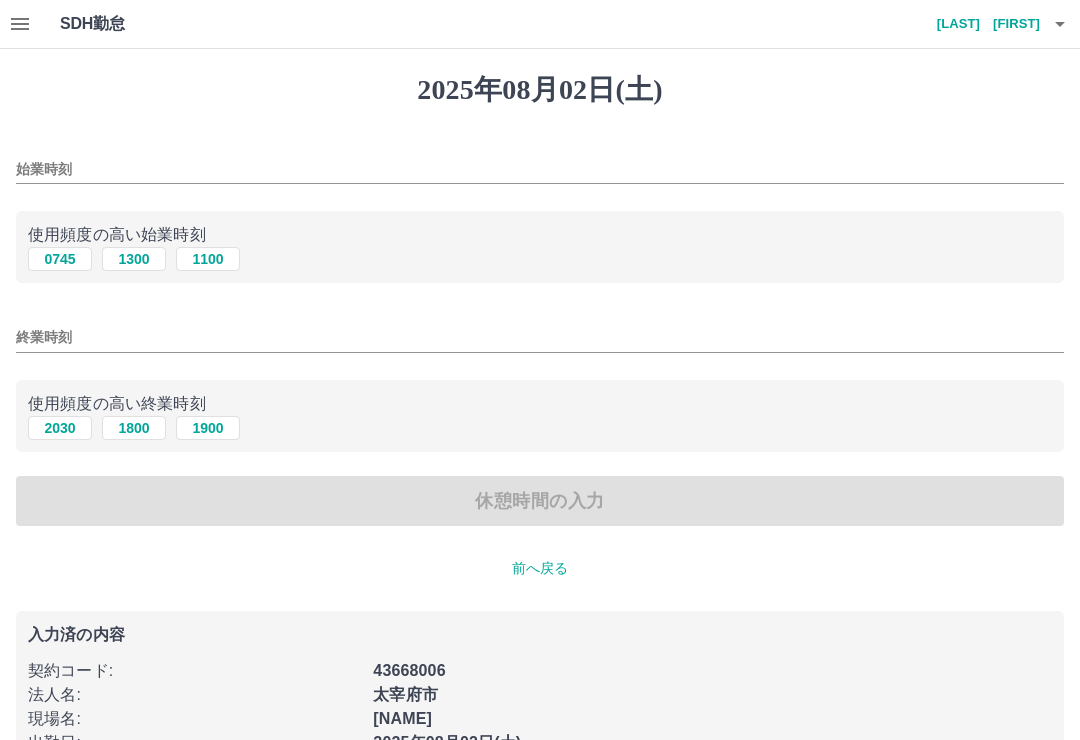 click on "始業時刻" at bounding box center [540, 169] 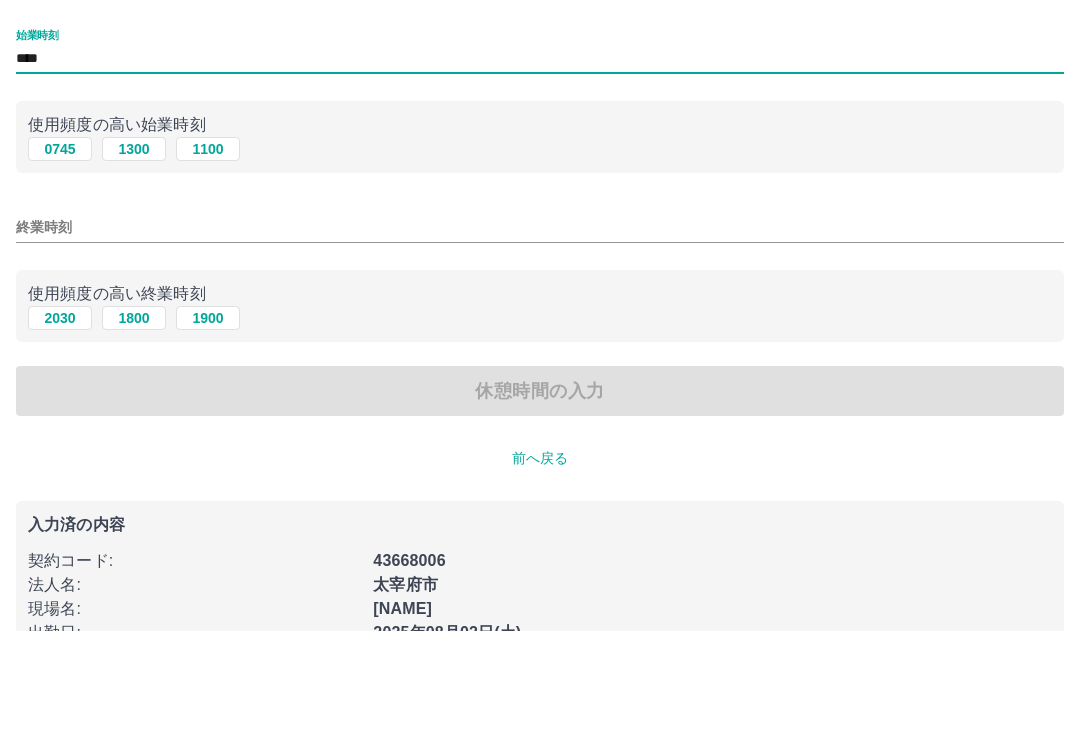 type on "****" 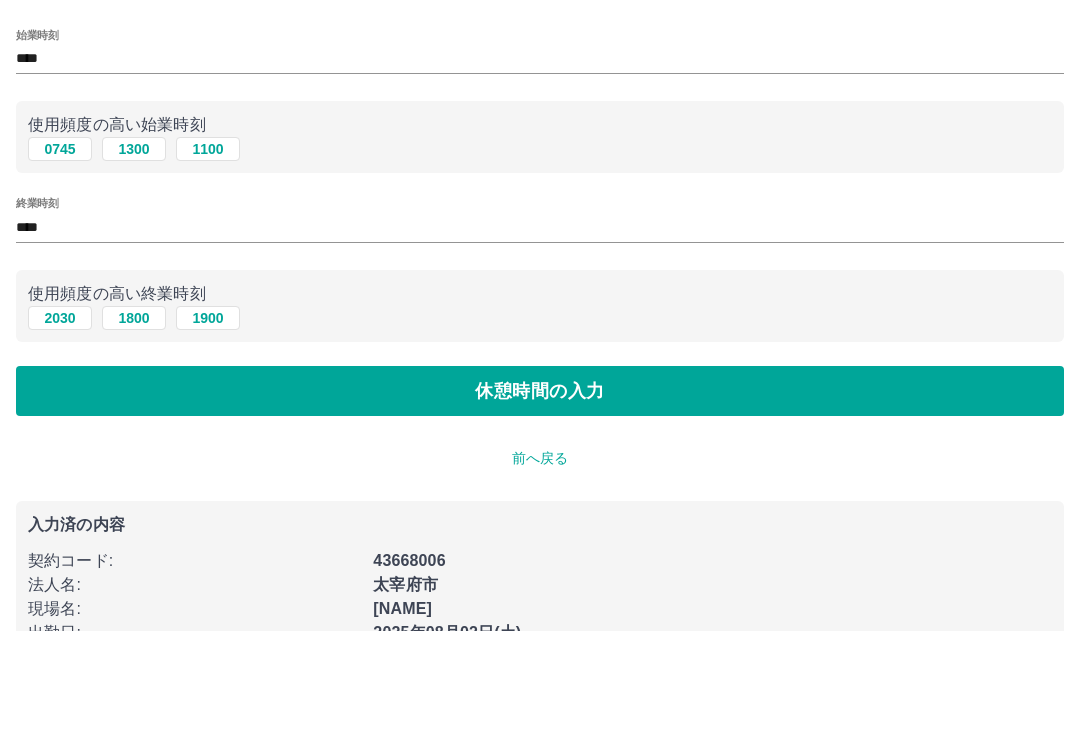 scroll, scrollTop: 50, scrollLeft: 0, axis: vertical 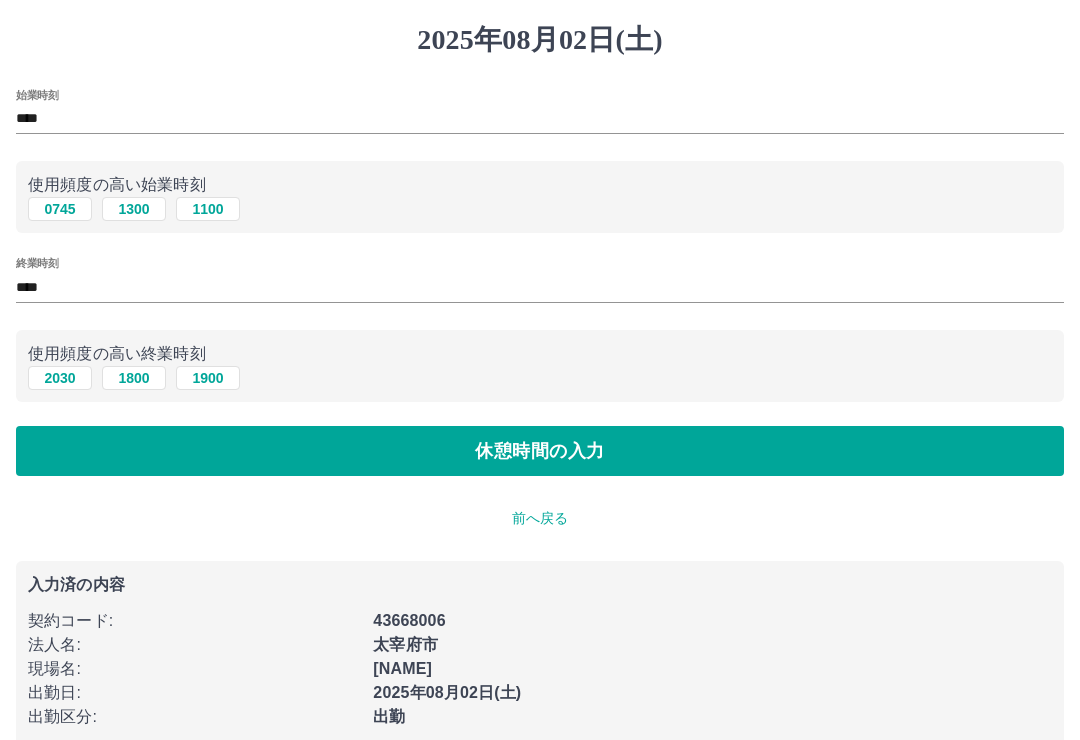 click on "休憩時間の入力" at bounding box center (540, 451) 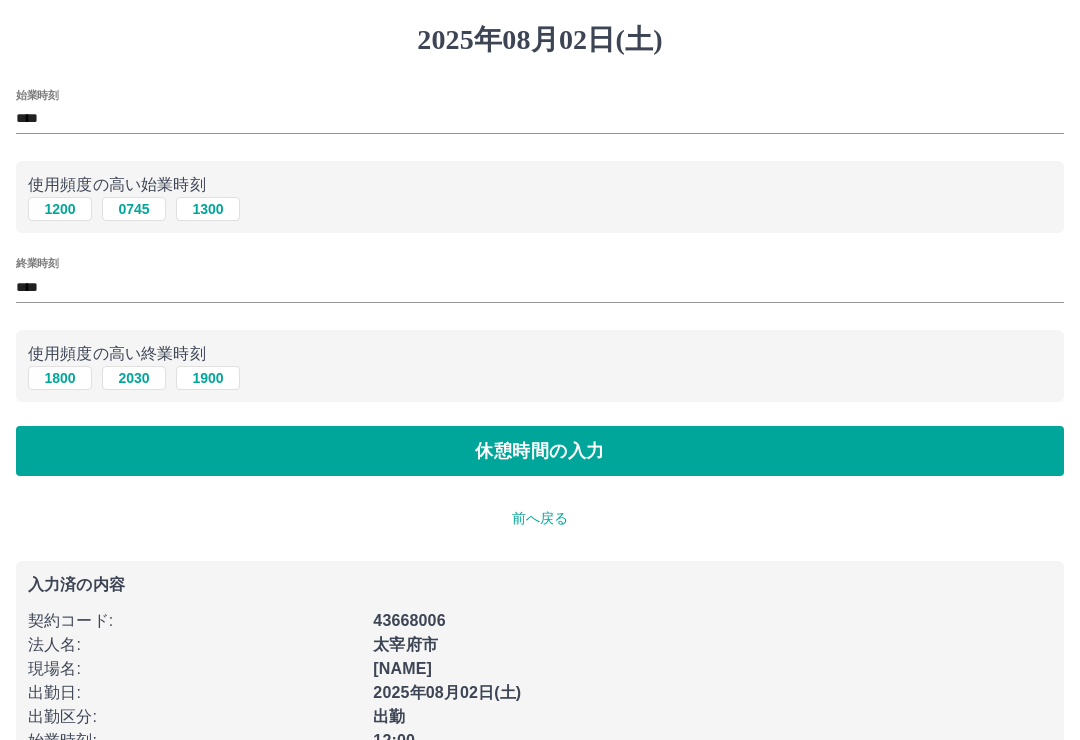 scroll, scrollTop: 0, scrollLeft: 0, axis: both 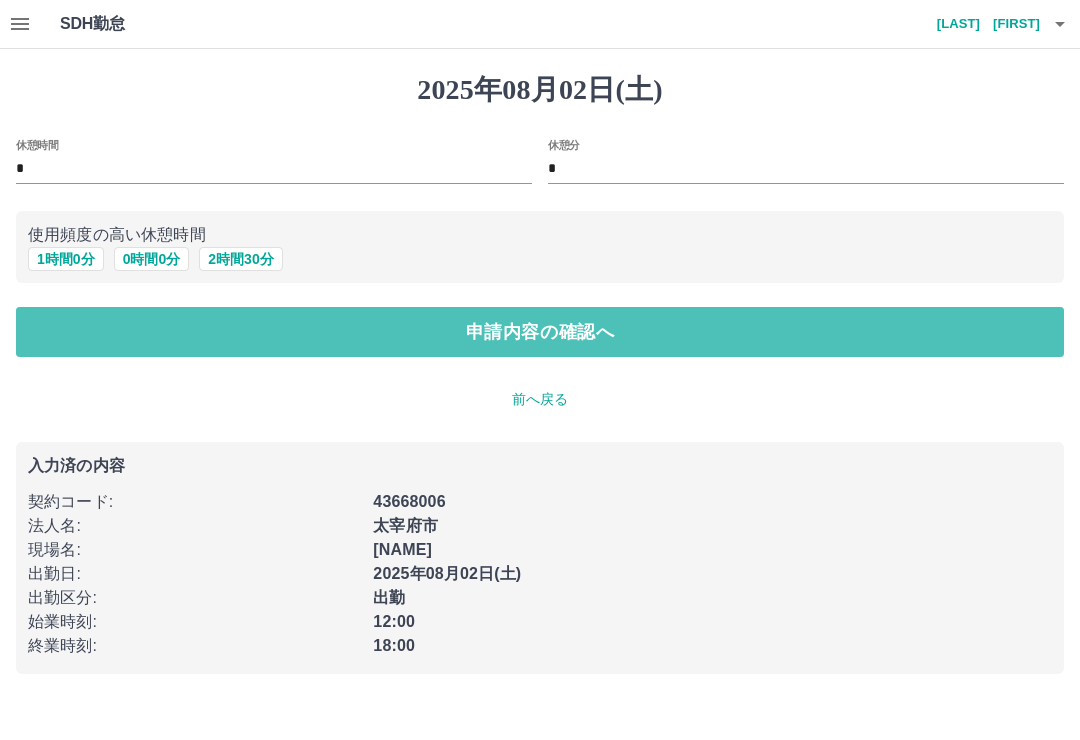 click on "申請内容の確認へ" at bounding box center (540, 332) 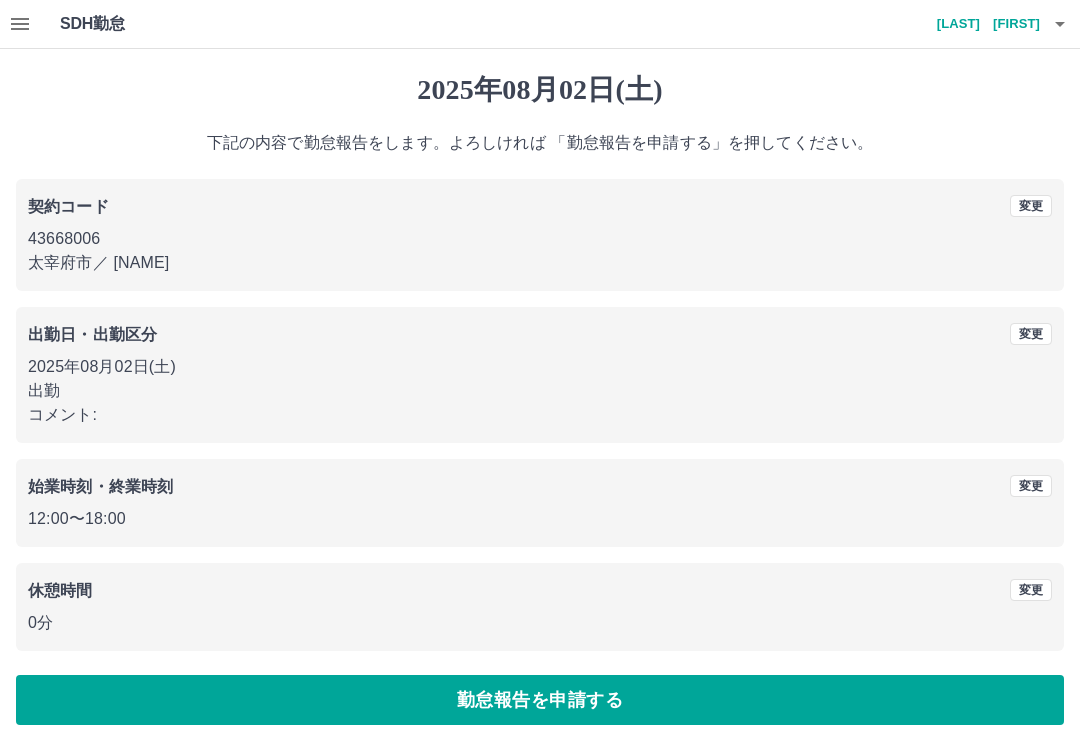 click on "勤怠報告を申請する" at bounding box center (540, 700) 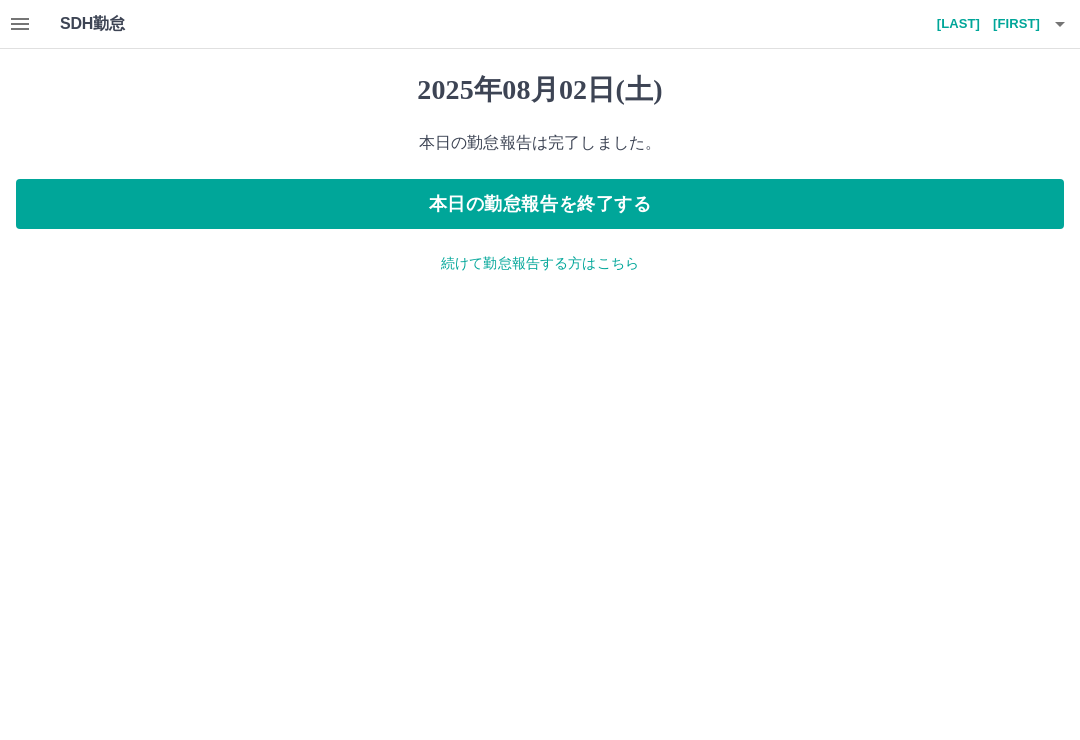 click on "続けて勤怠報告する方はこちら" at bounding box center [540, 263] 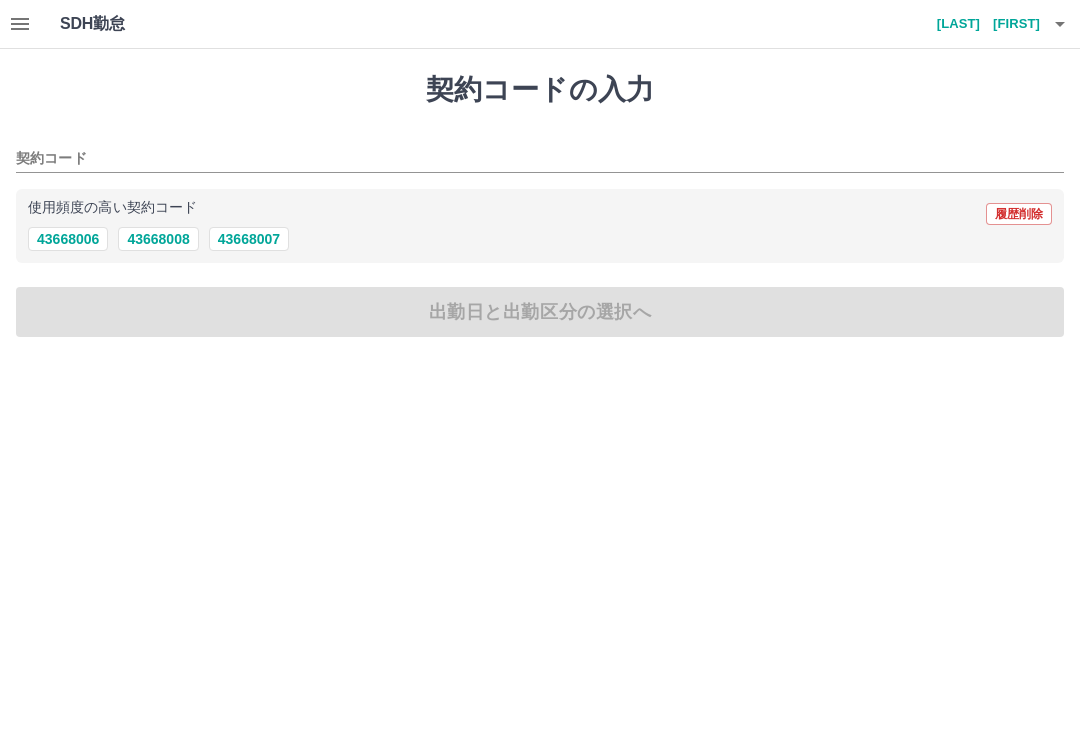 click on "田脇　那美" at bounding box center (980, 24) 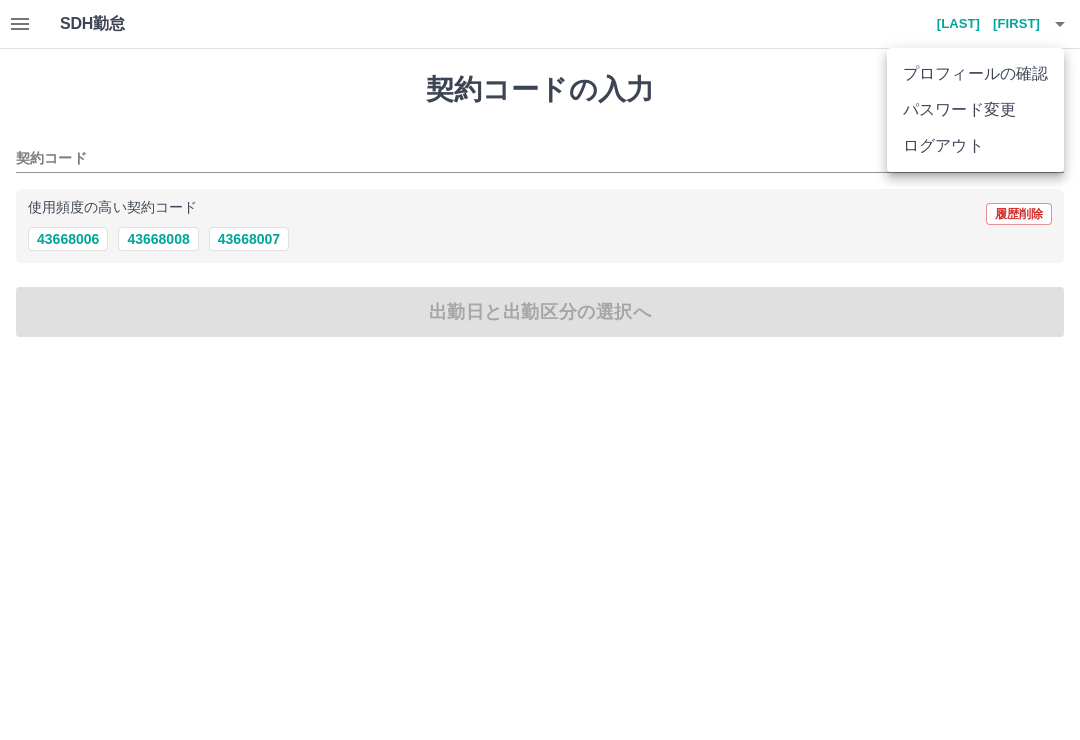 click at bounding box center (540, 370) 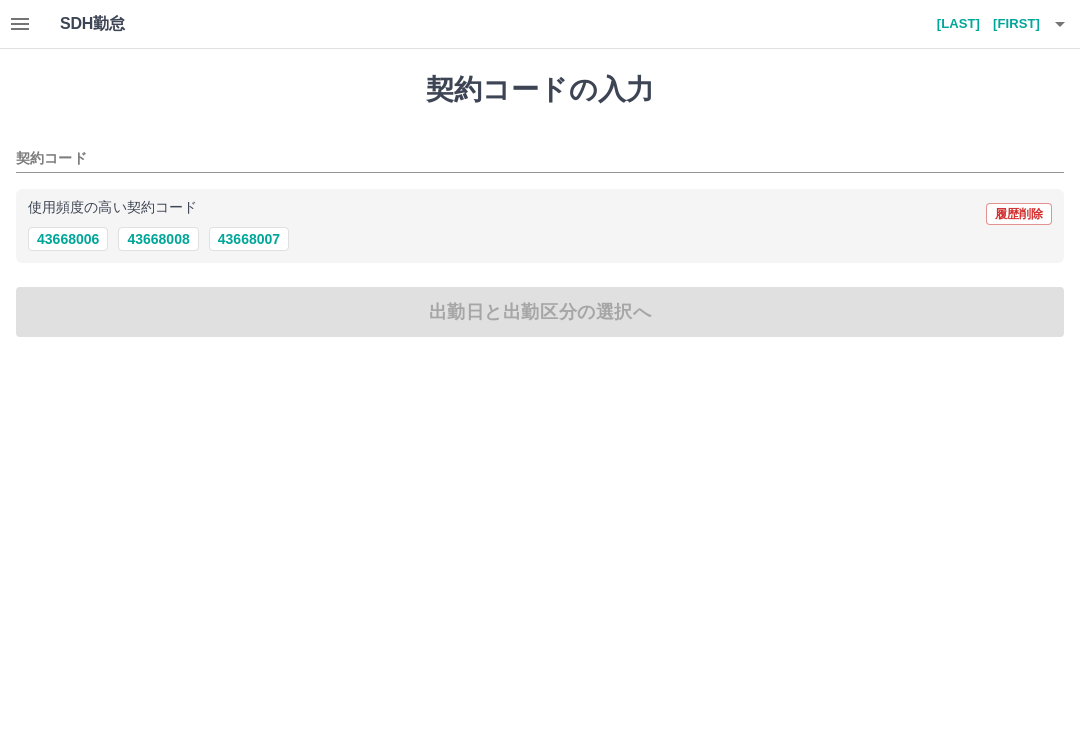 click 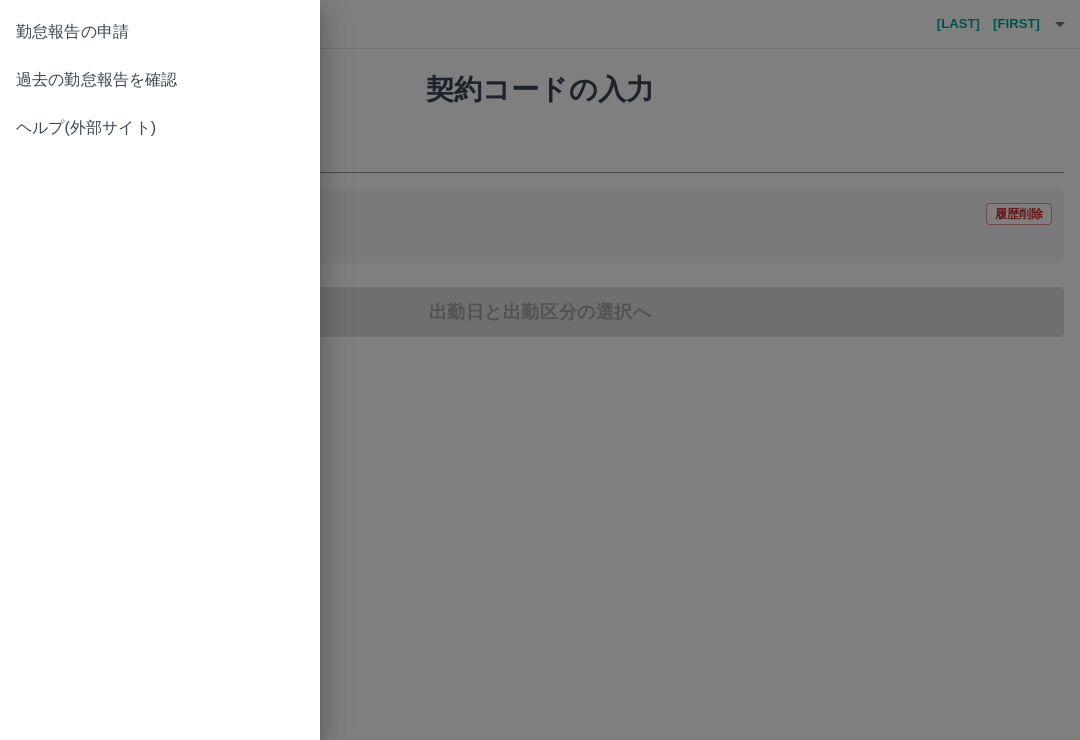 click on "過去の勤怠報告を確認" at bounding box center (160, 80) 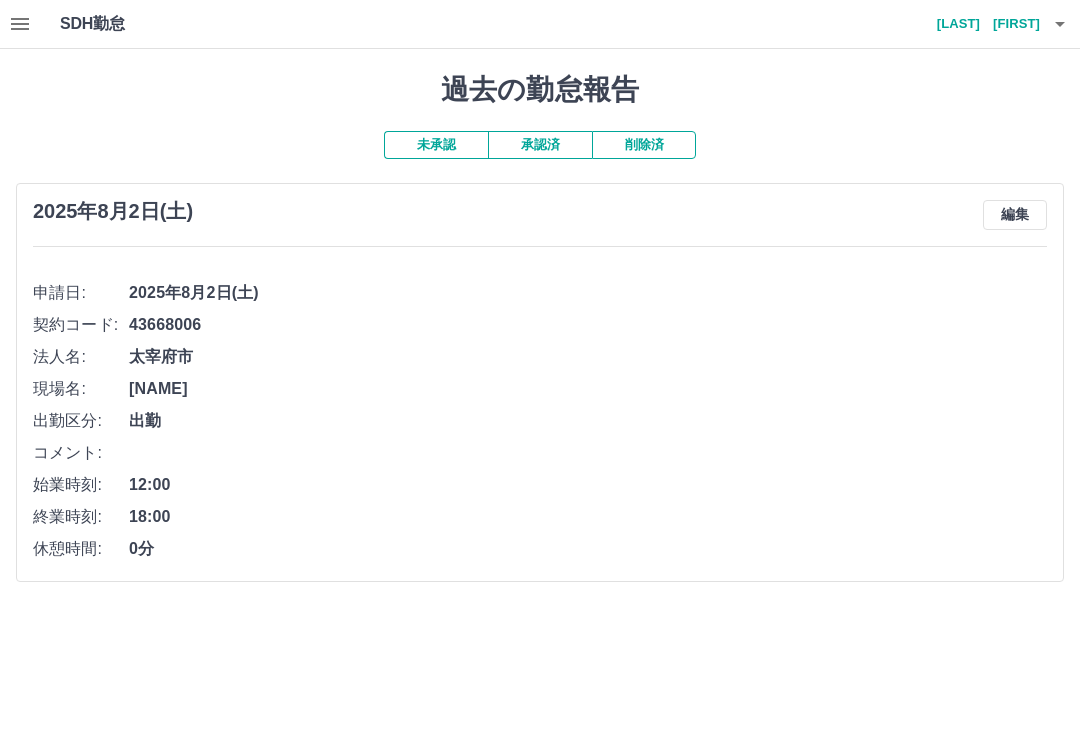 click on "承認済" at bounding box center [540, 145] 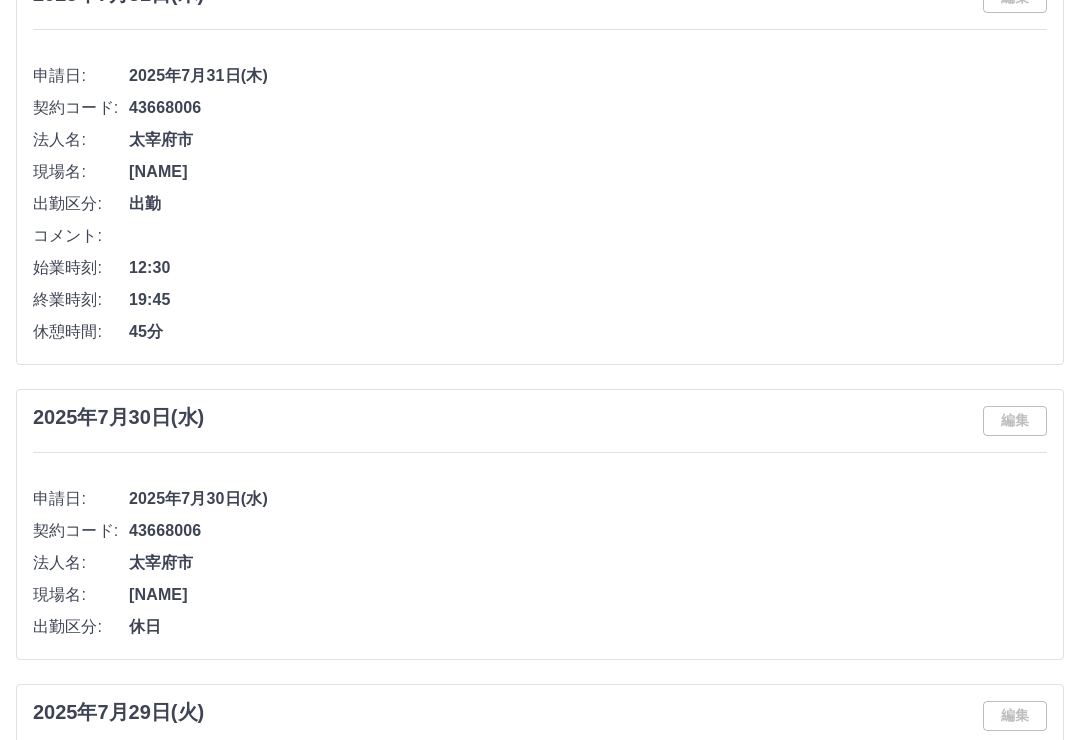 scroll, scrollTop: 0, scrollLeft: 0, axis: both 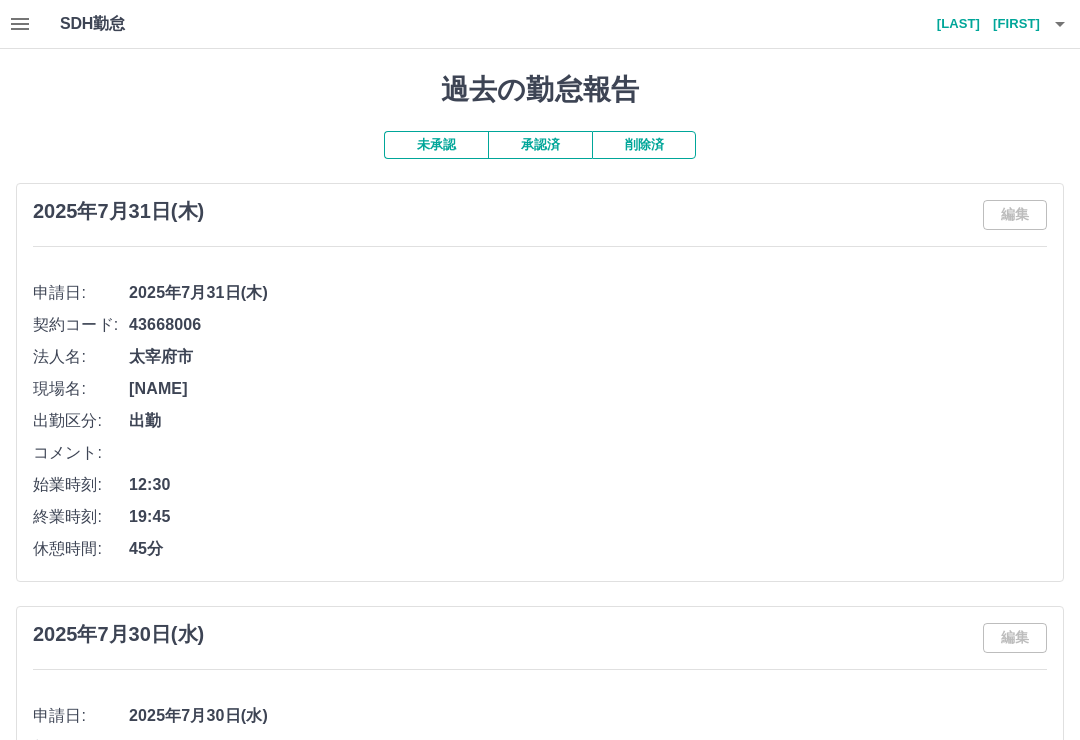 click at bounding box center (20, 24) 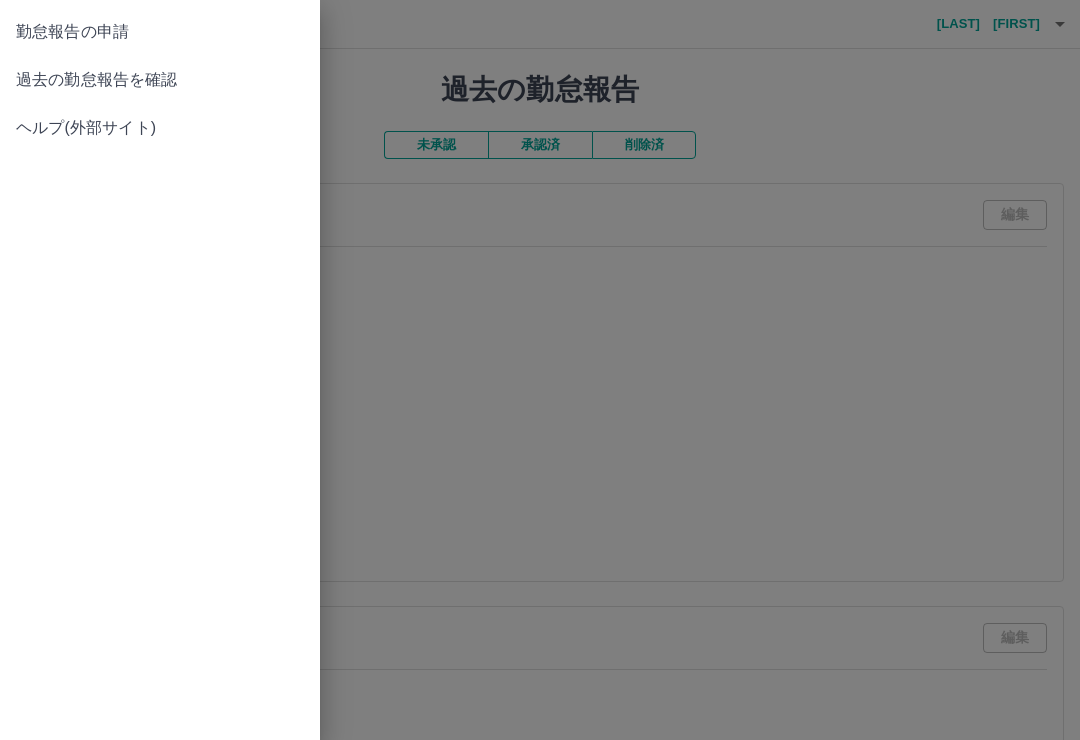 click at bounding box center [540, 370] 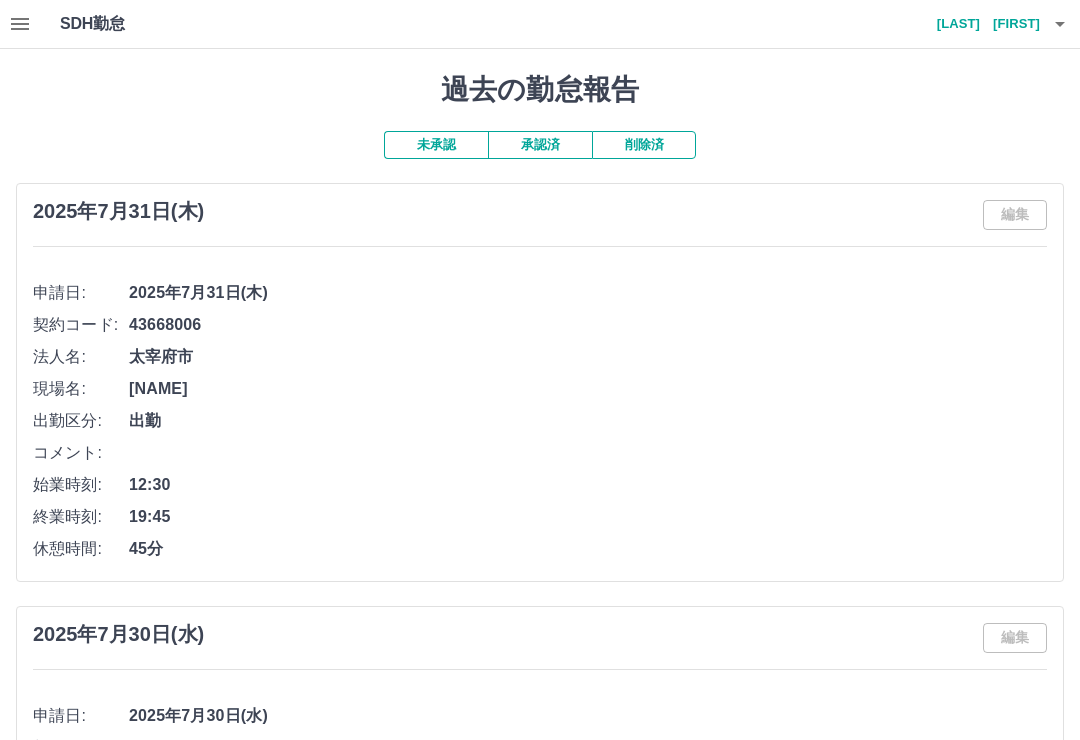 click on "田脇　那美" at bounding box center (980, 24) 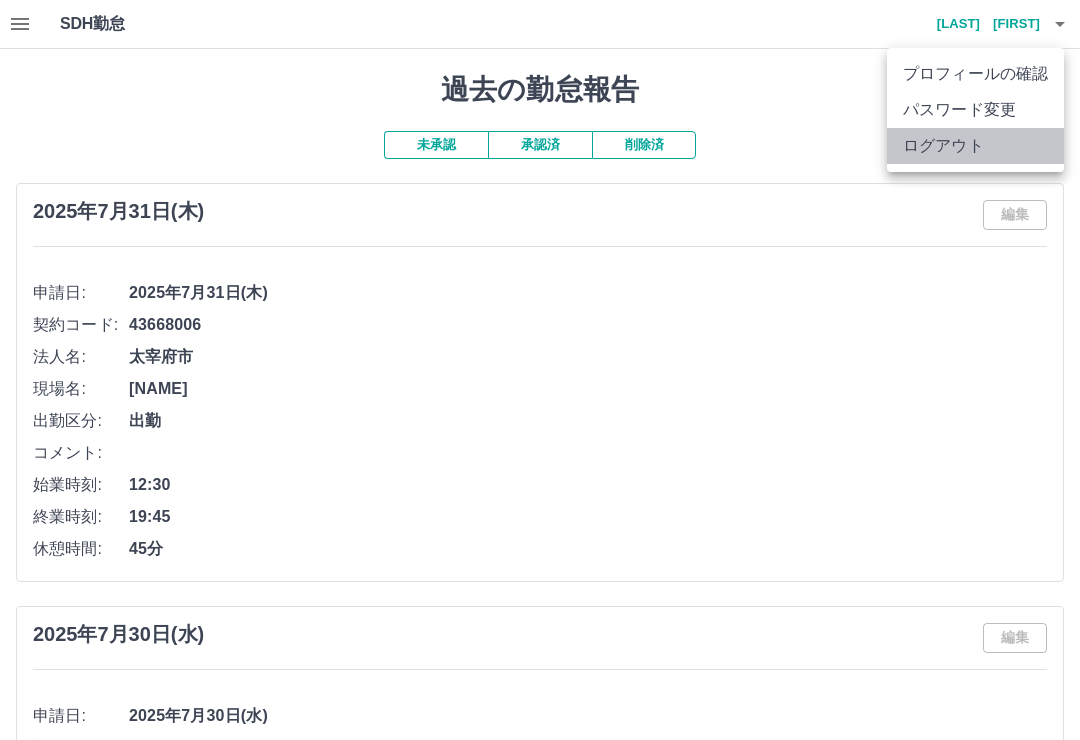 click on "ログアウト" at bounding box center (975, 146) 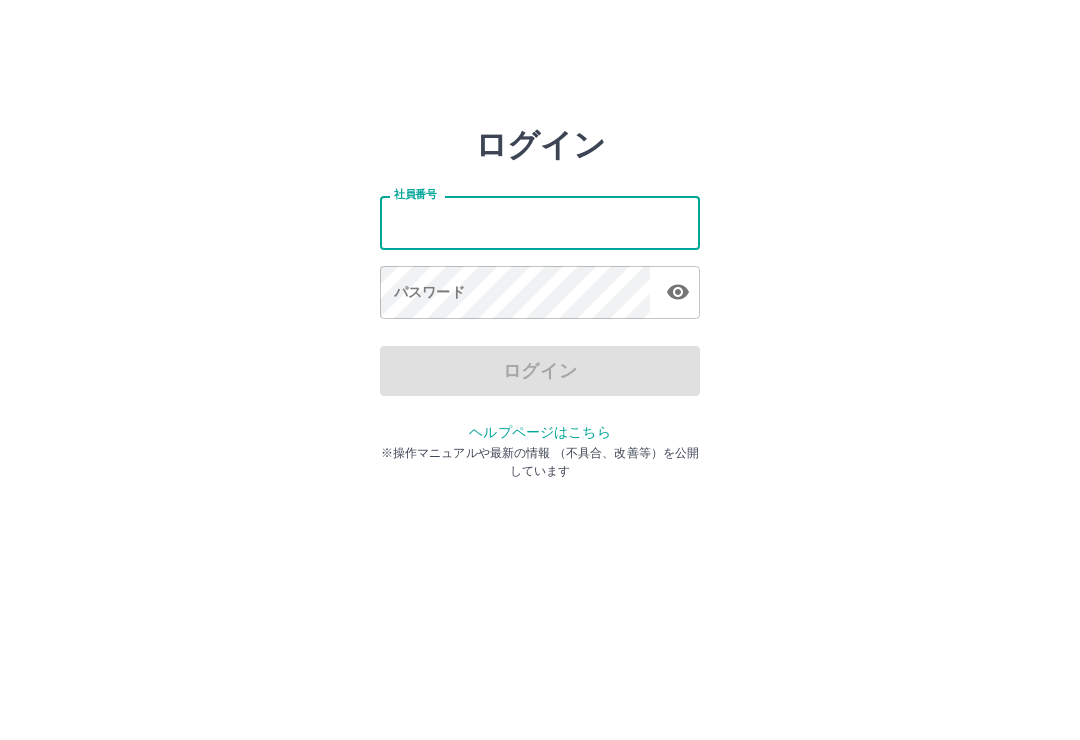 scroll, scrollTop: 0, scrollLeft: 0, axis: both 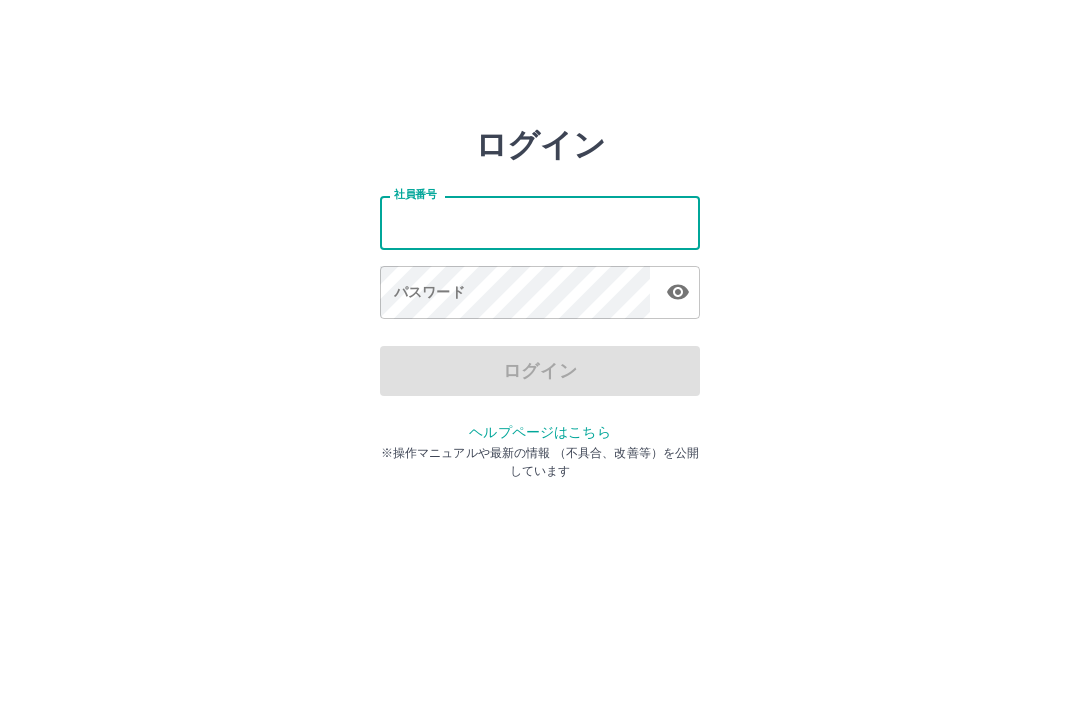 click on "社員番号" at bounding box center [540, 222] 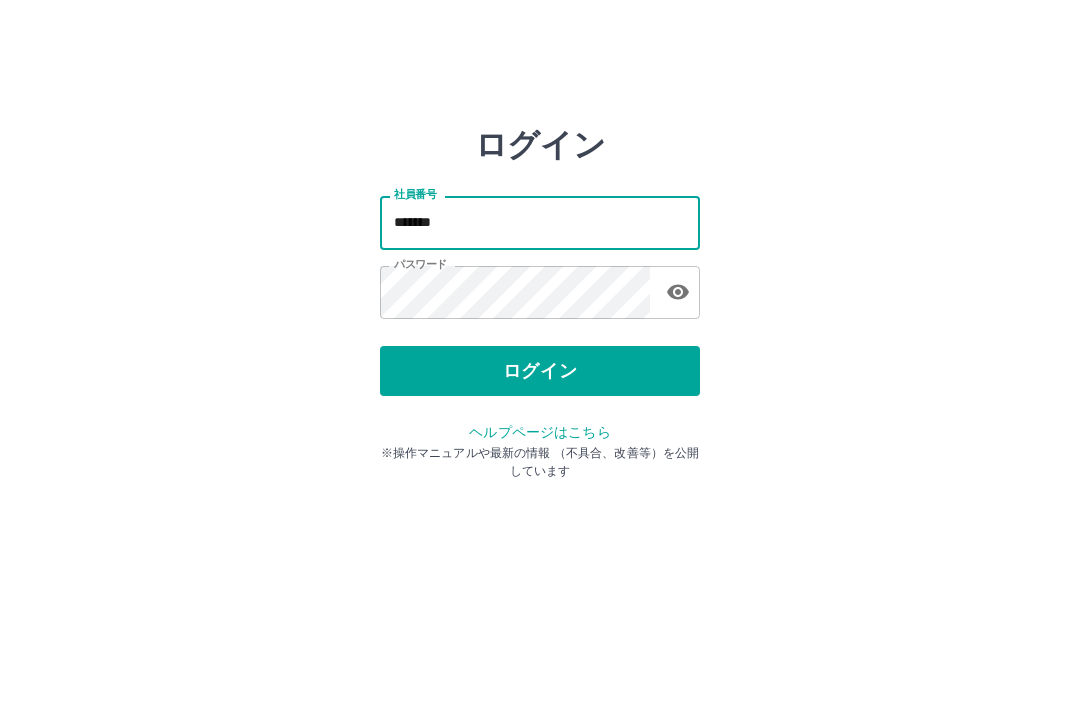 click on "*******" at bounding box center [540, 222] 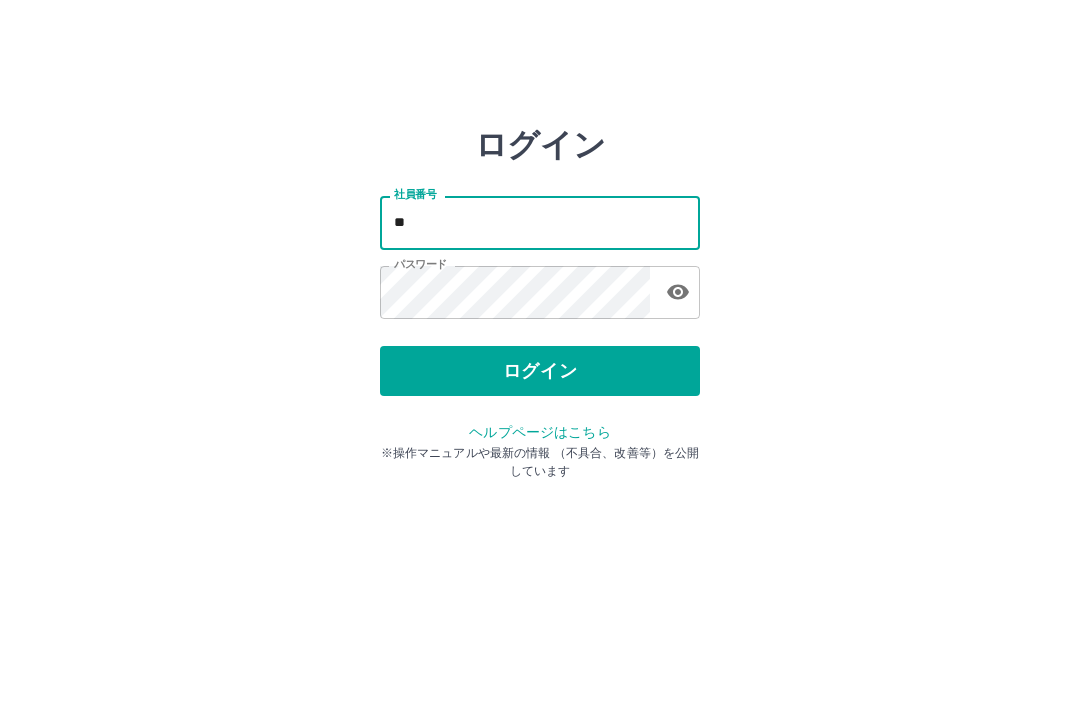 type on "*" 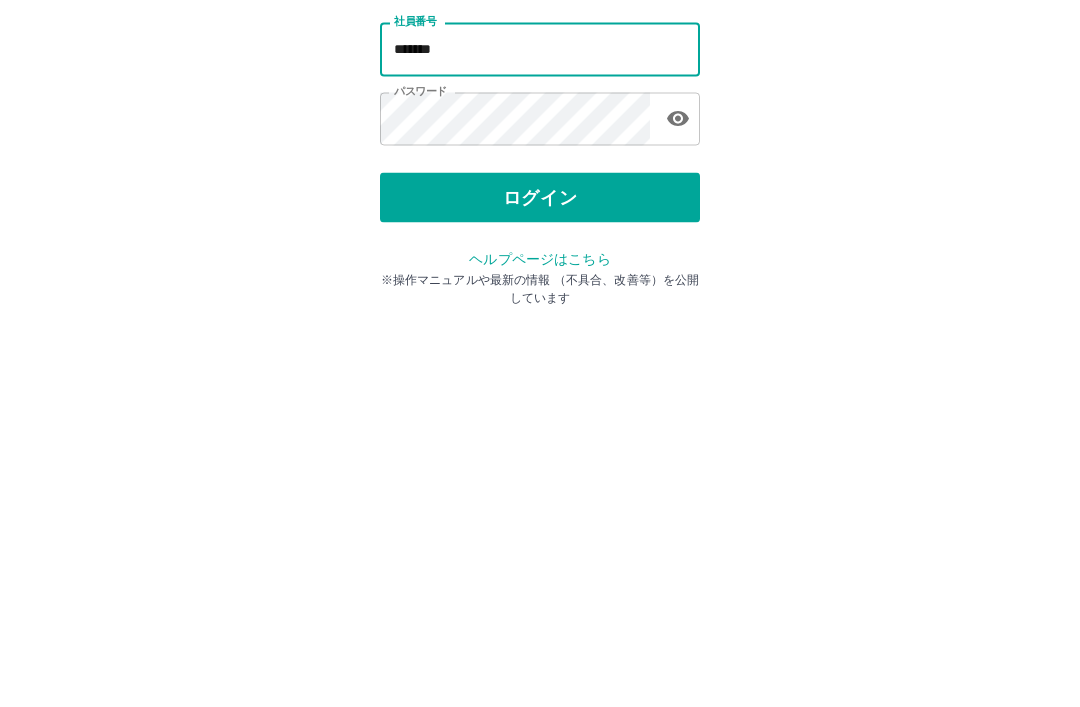 type on "*******" 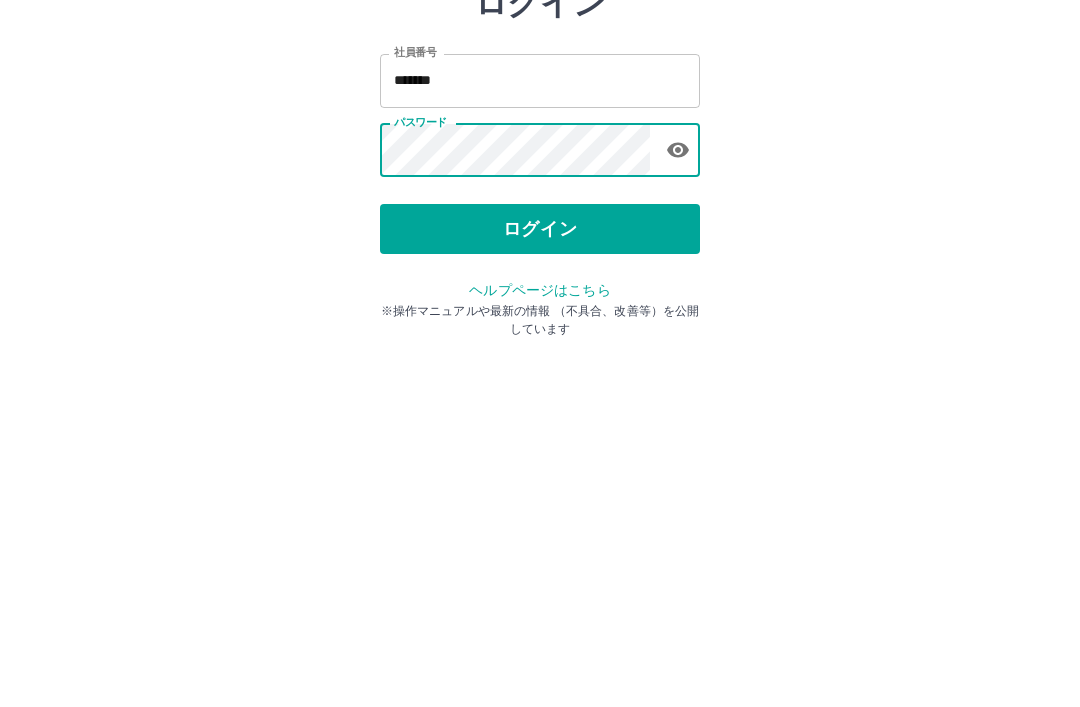 click on "ログイン 社員番号 ******* 社員番号 パスワード パスワード ログイン ヘルプページはこちら ※操作マニュアルや最新の情報 （不具合、改善等）を公開しています" at bounding box center [540, 286] 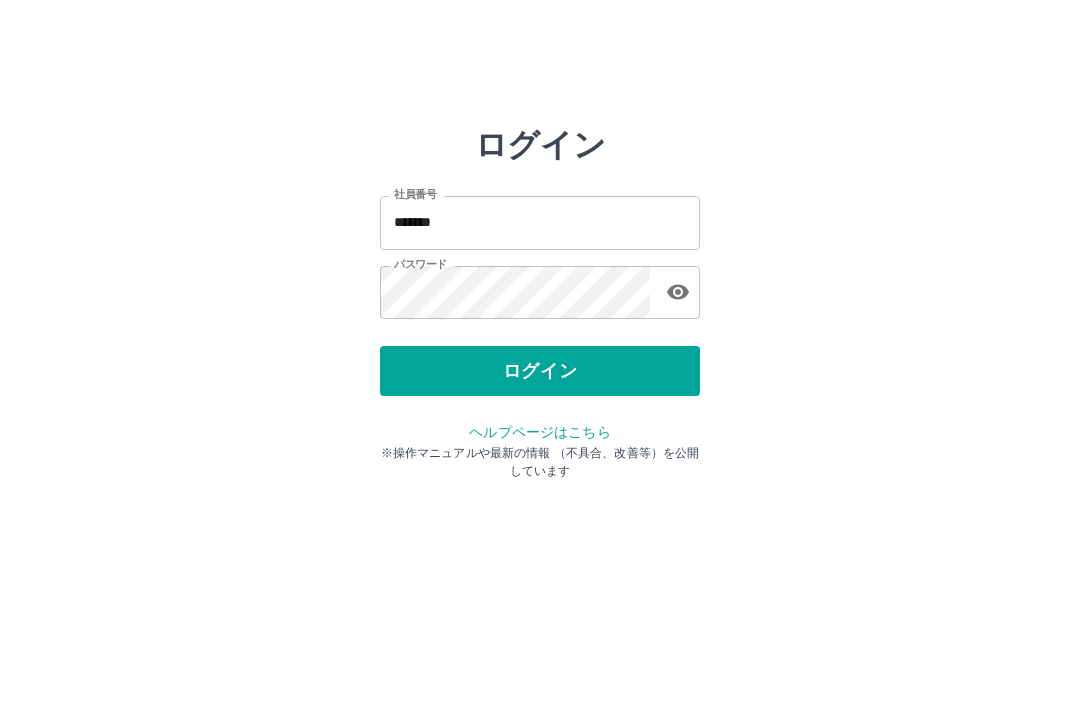 click on "ログイン" at bounding box center (540, 371) 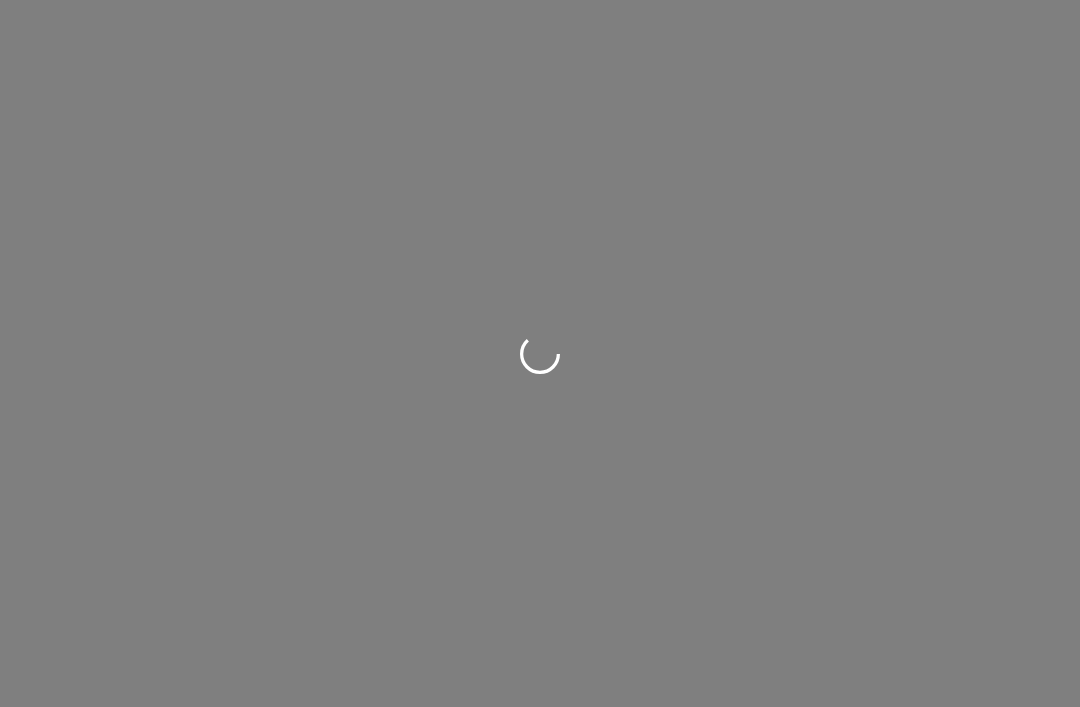 scroll, scrollTop: 0, scrollLeft: 0, axis: both 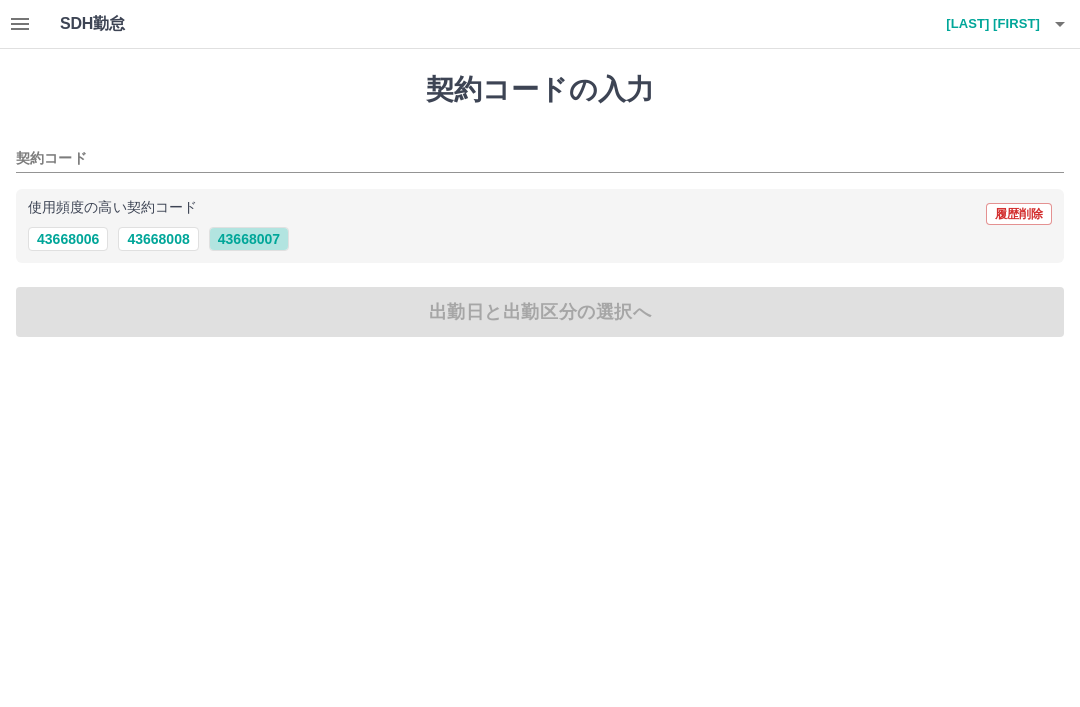click on "43668007" at bounding box center [249, 239] 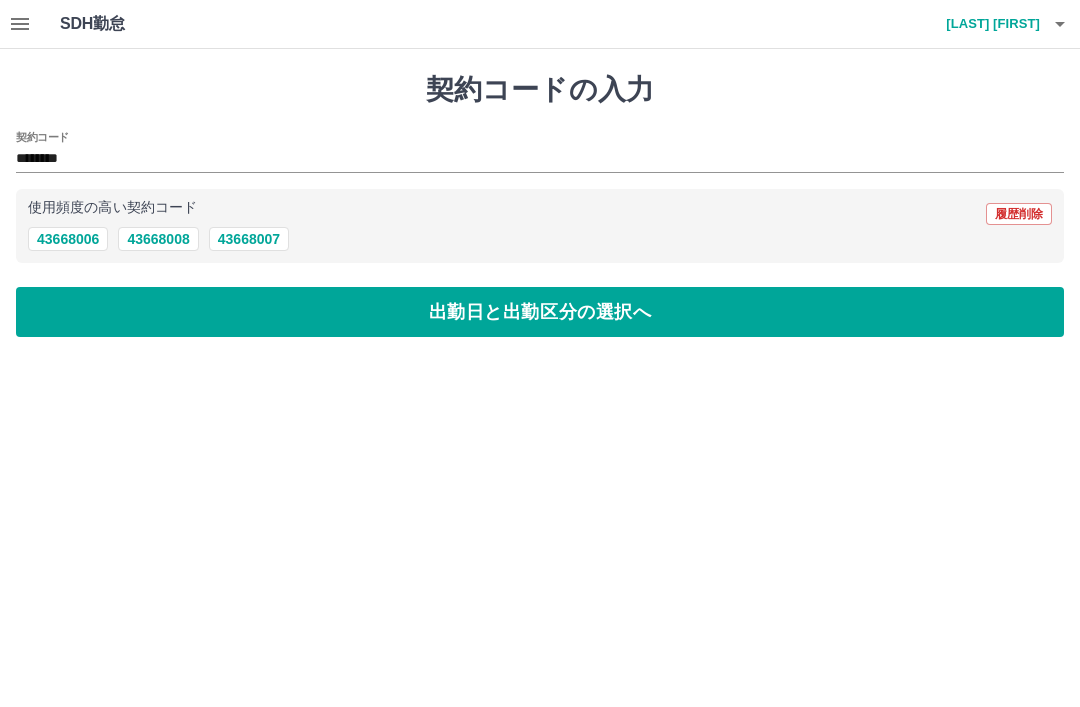 click on "出勤日と出勤区分の選択へ" at bounding box center [540, 312] 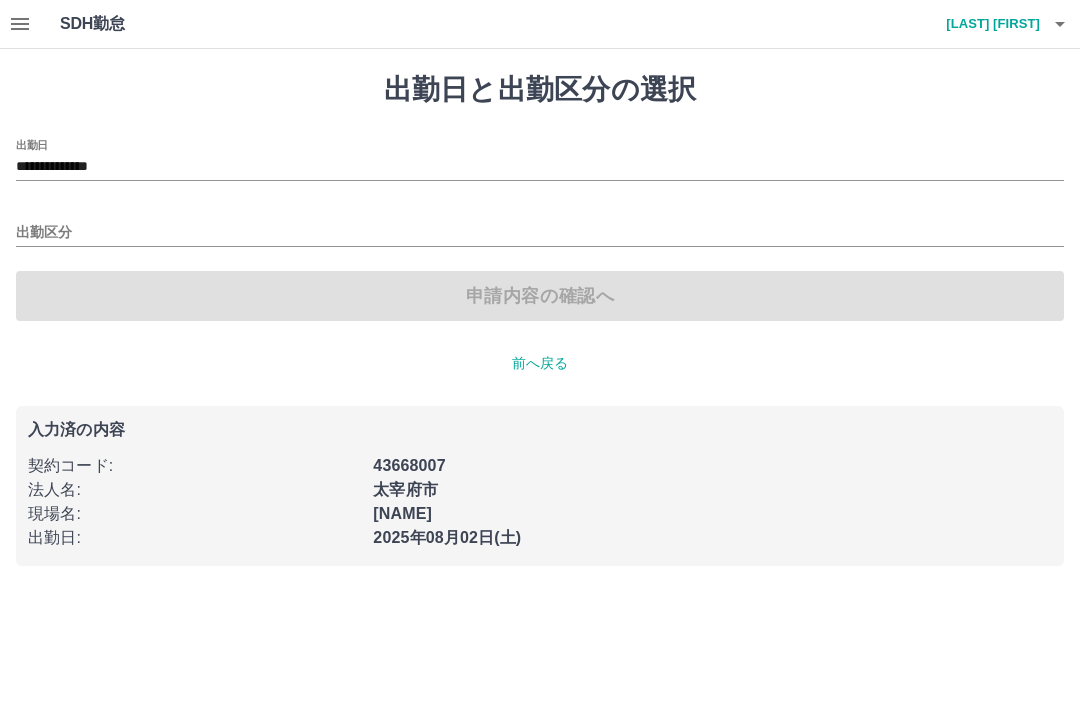 click on "申請内容の確認へ" at bounding box center (540, 296) 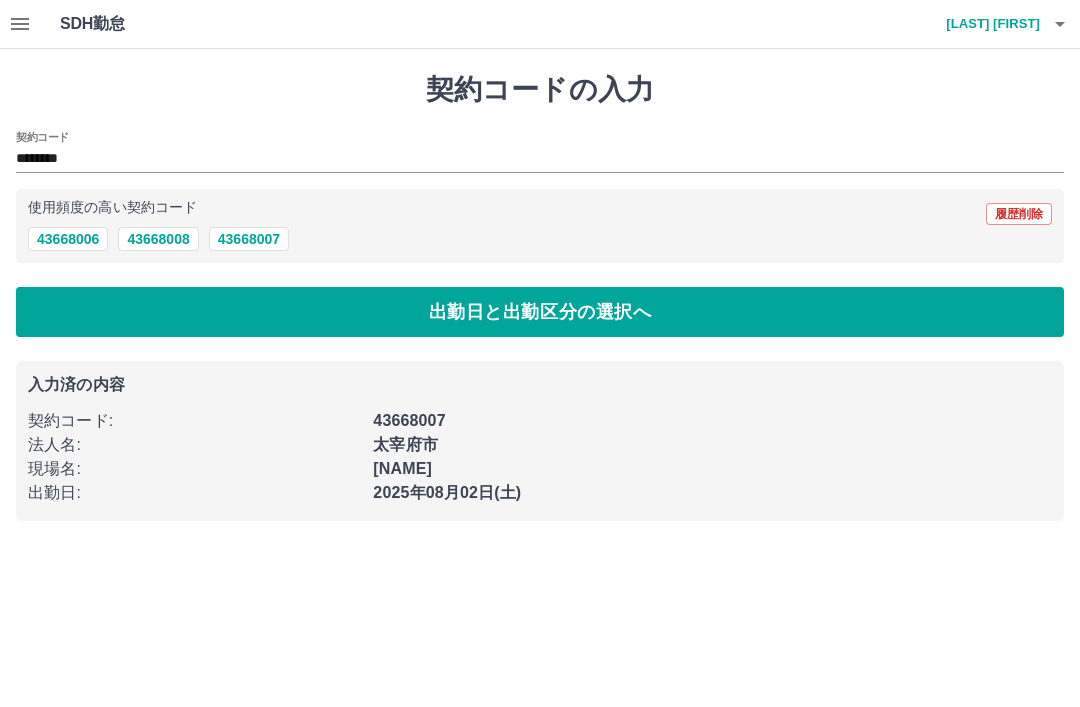 click on "43668007" at bounding box center [249, 239] 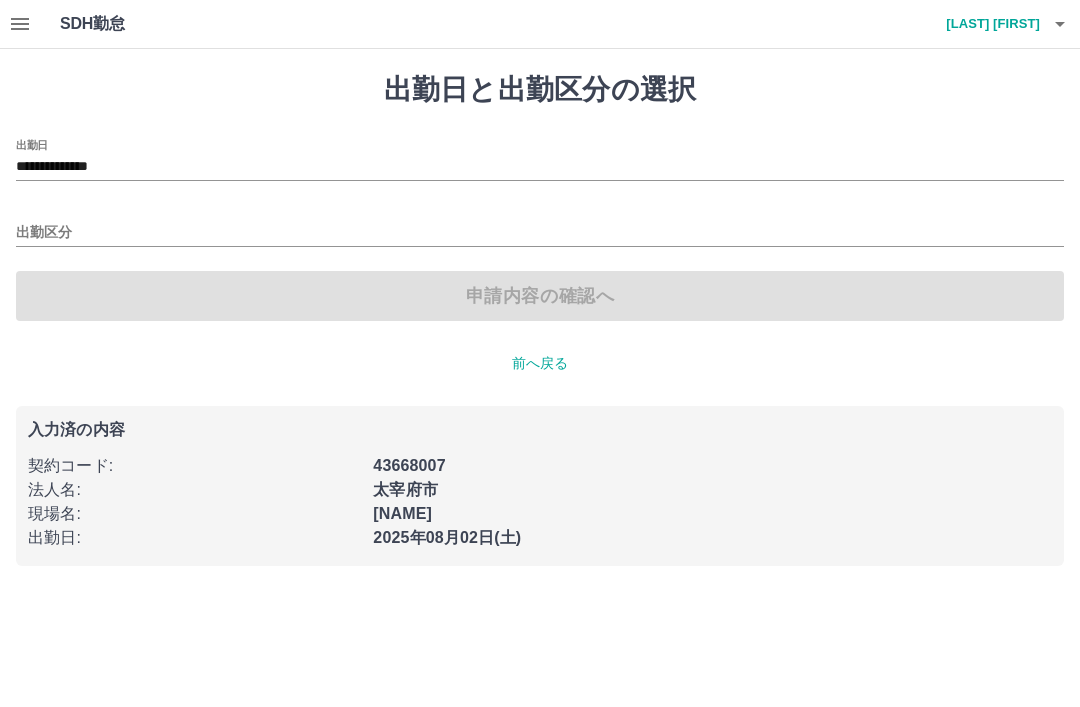 click on "出勤区分" at bounding box center (540, 233) 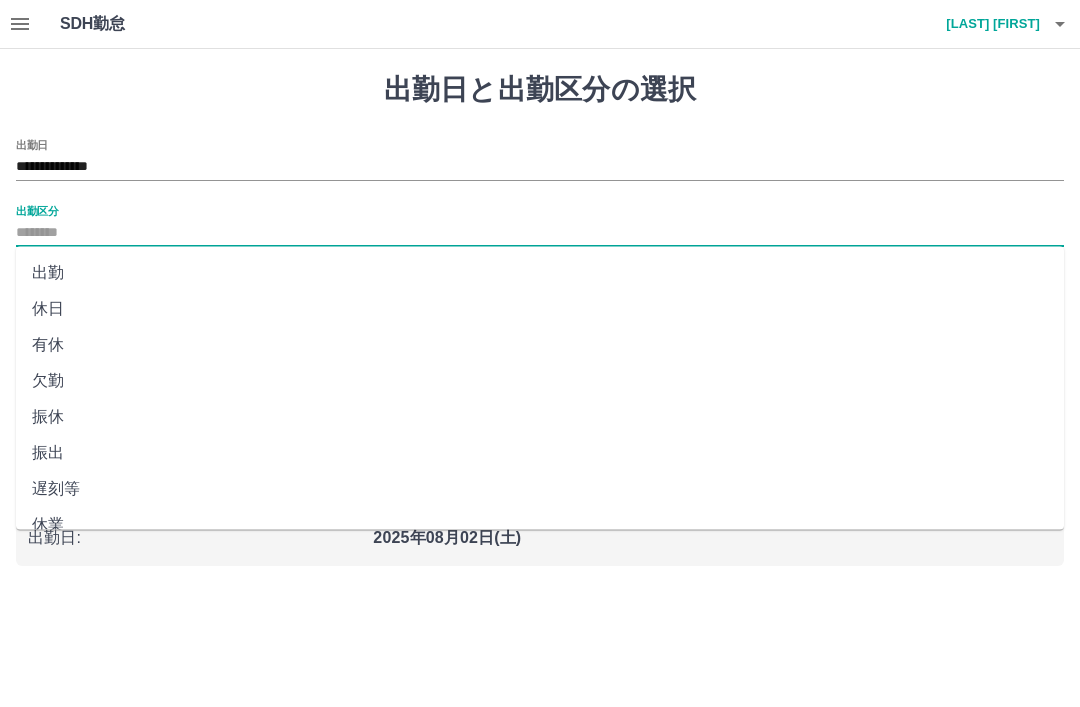 click on "出勤" at bounding box center (540, 273) 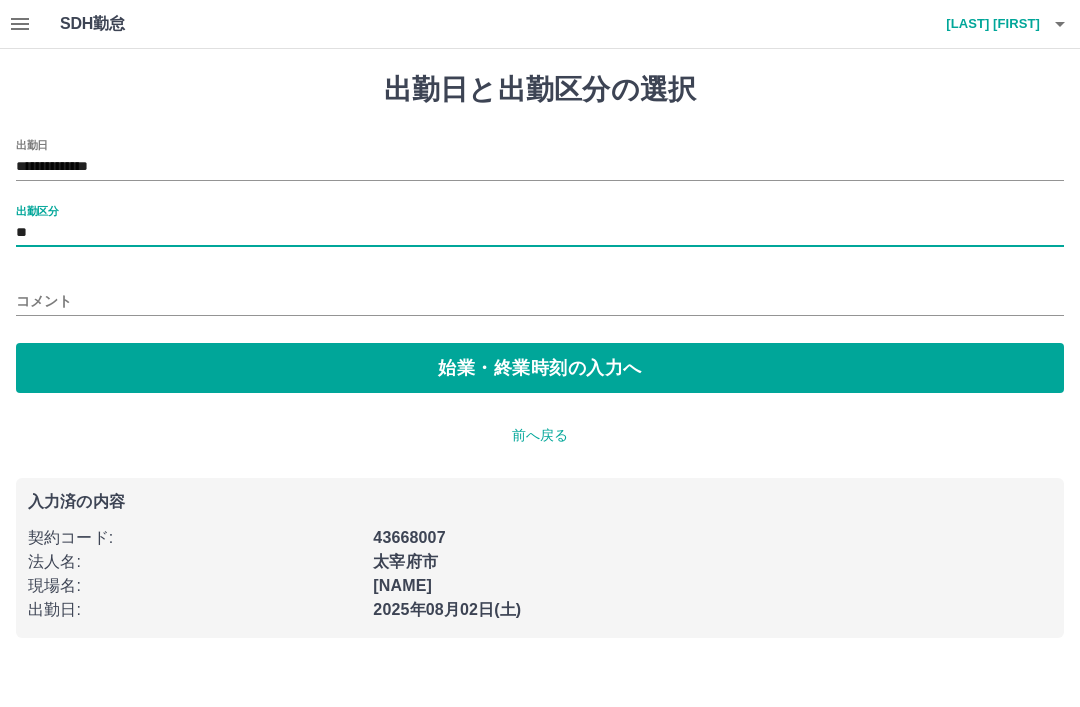 click on "始業・終業時刻の入力へ" at bounding box center (540, 368) 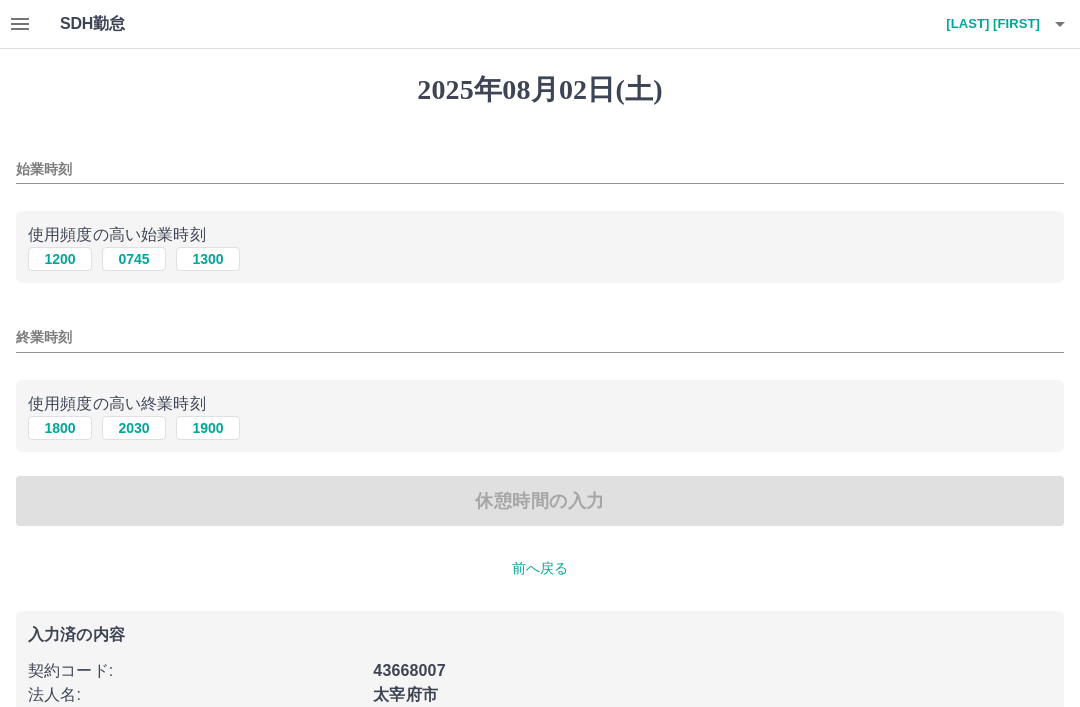 click on "始業時刻" at bounding box center (540, 169) 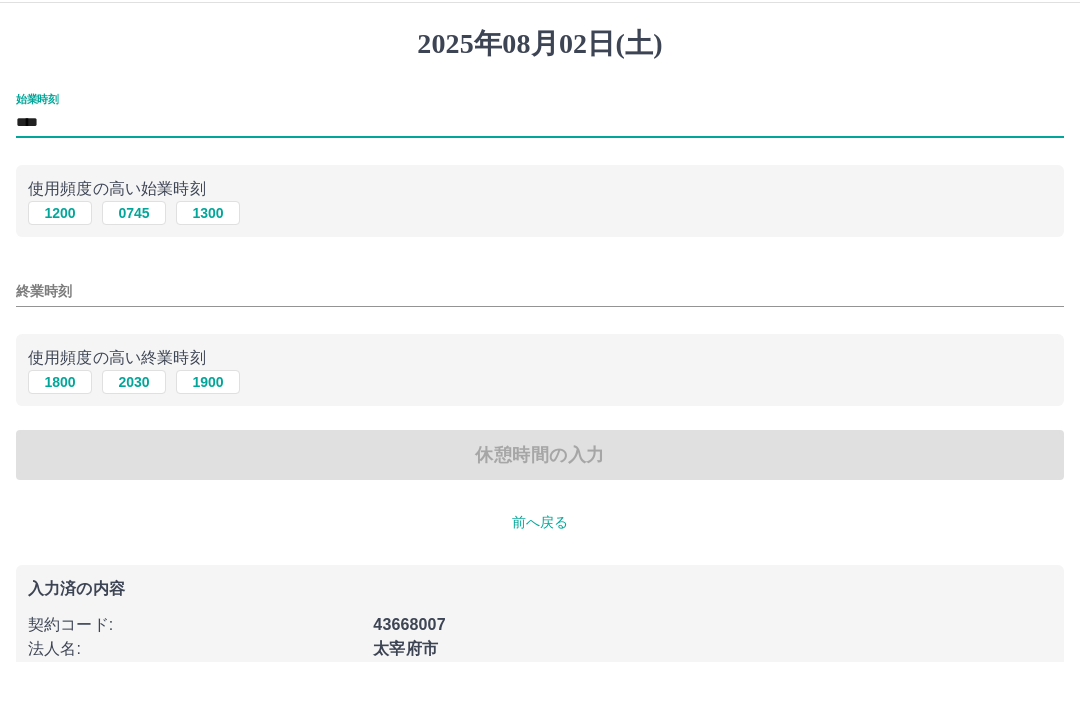 type on "****" 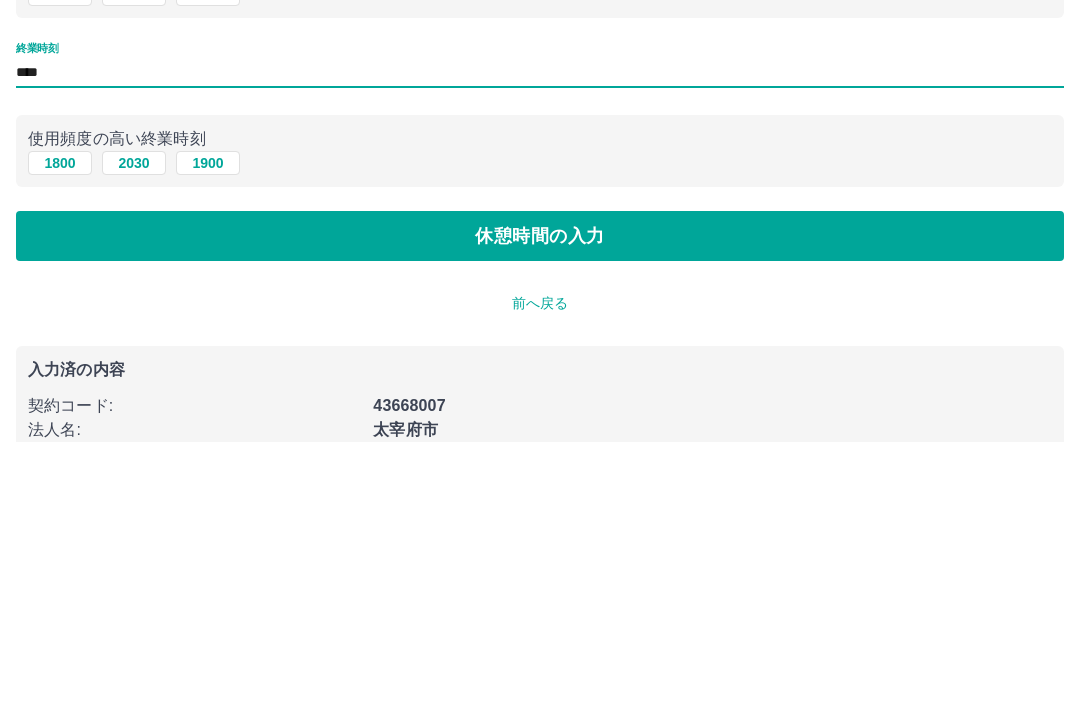 type on "****" 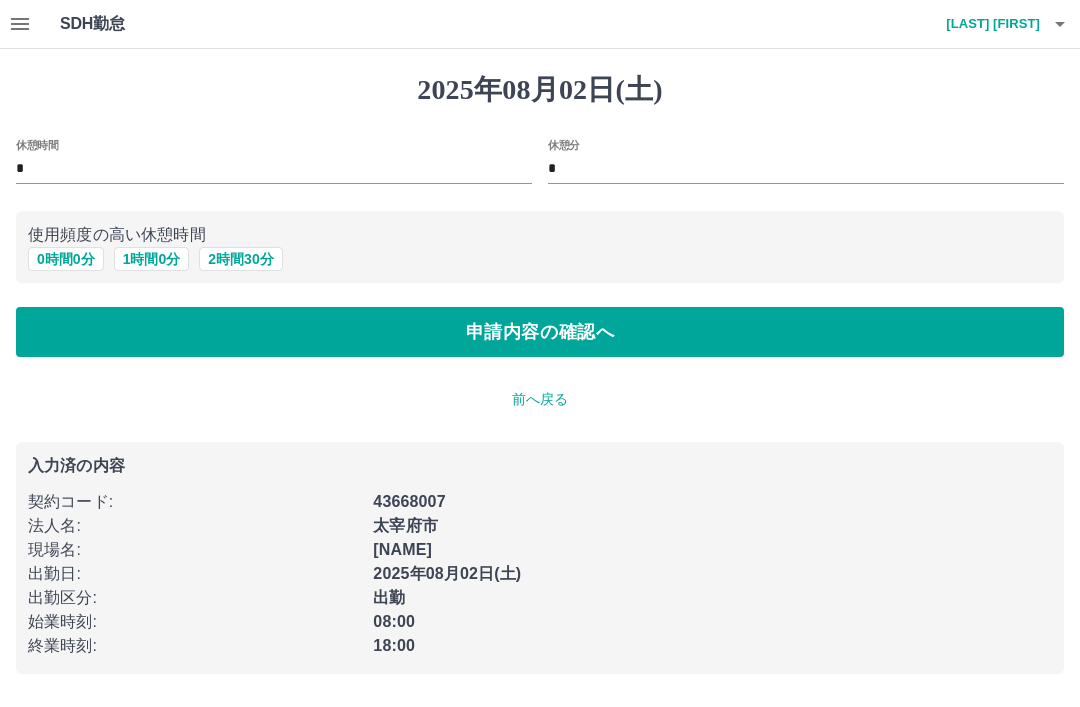 scroll, scrollTop: 0, scrollLeft: 0, axis: both 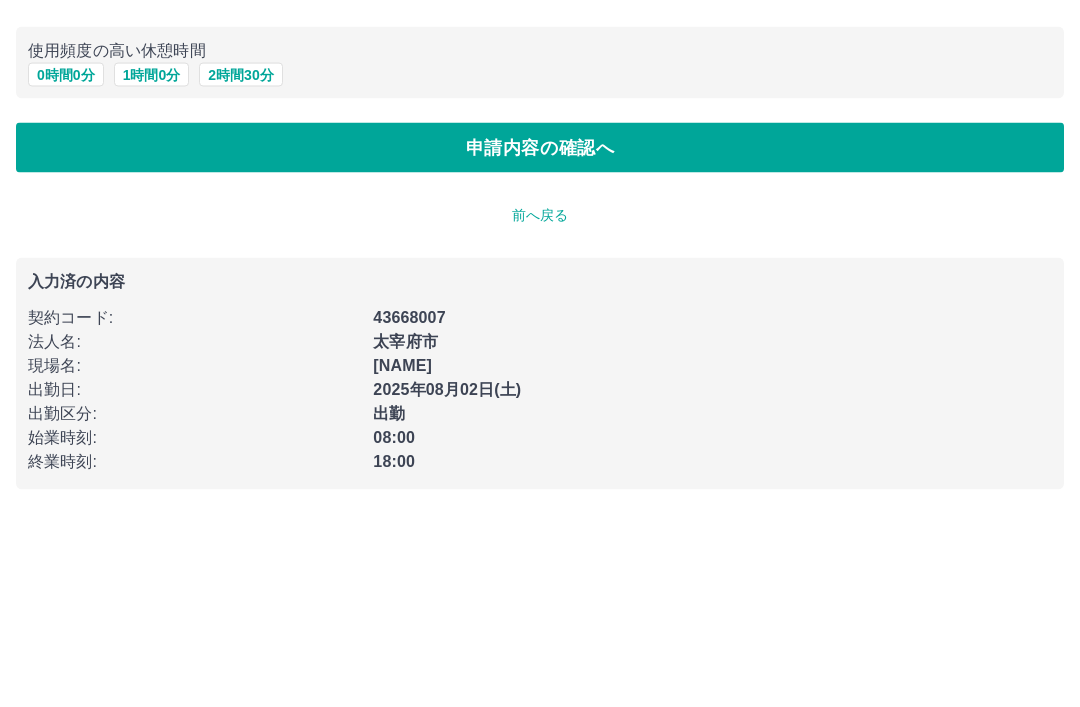 type on "*" 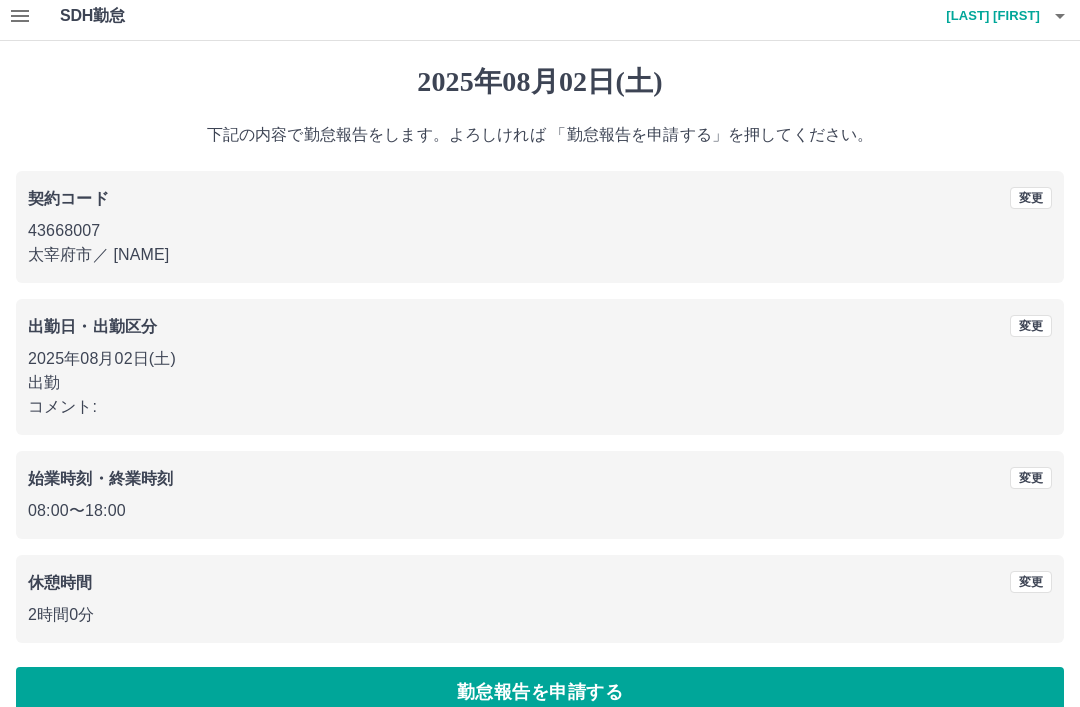 scroll, scrollTop: 41, scrollLeft: 0, axis: vertical 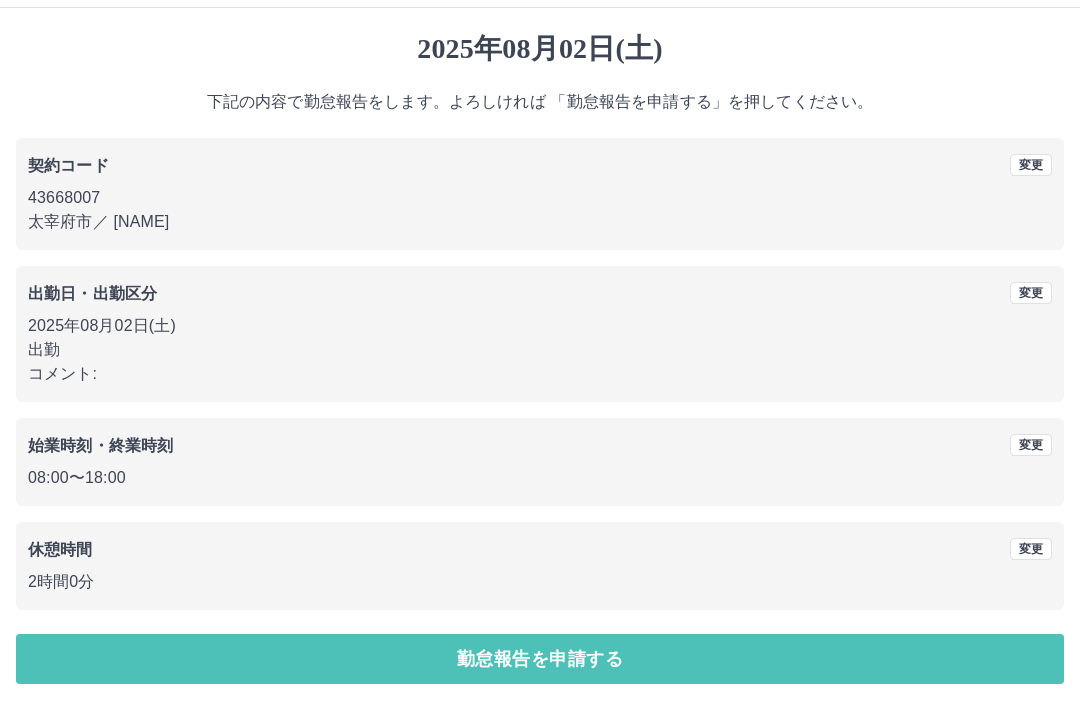 click on "勤怠報告を申請する" at bounding box center [540, 659] 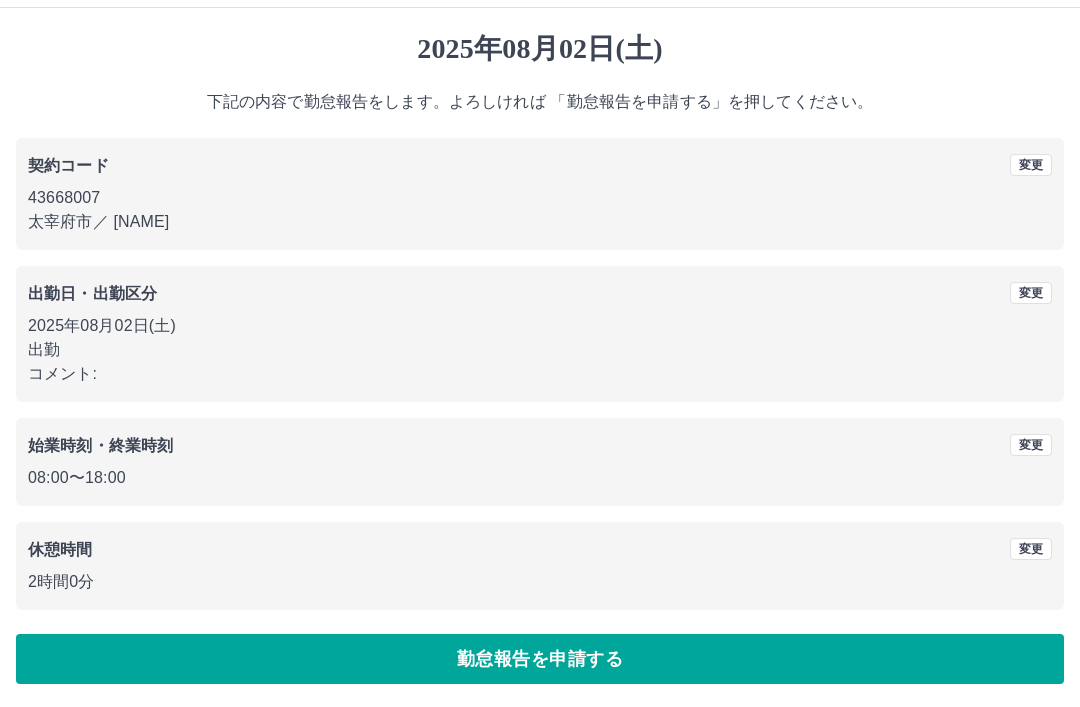 scroll, scrollTop: 0, scrollLeft: 0, axis: both 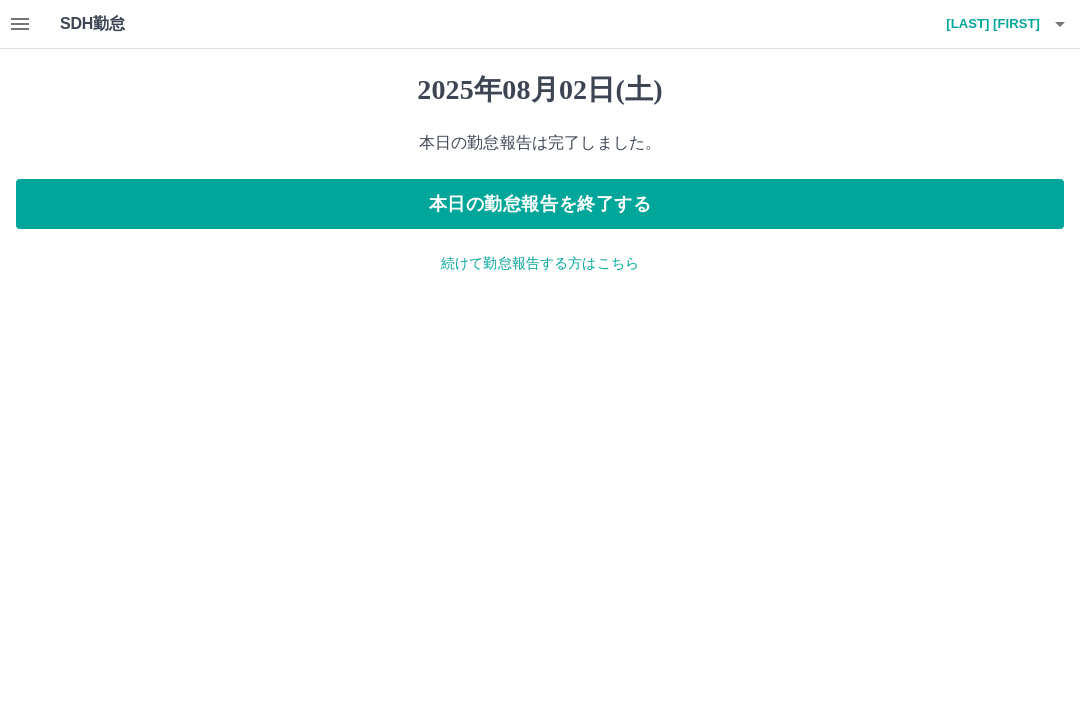click on "本日の勤怠報告を終了する" at bounding box center [540, 204] 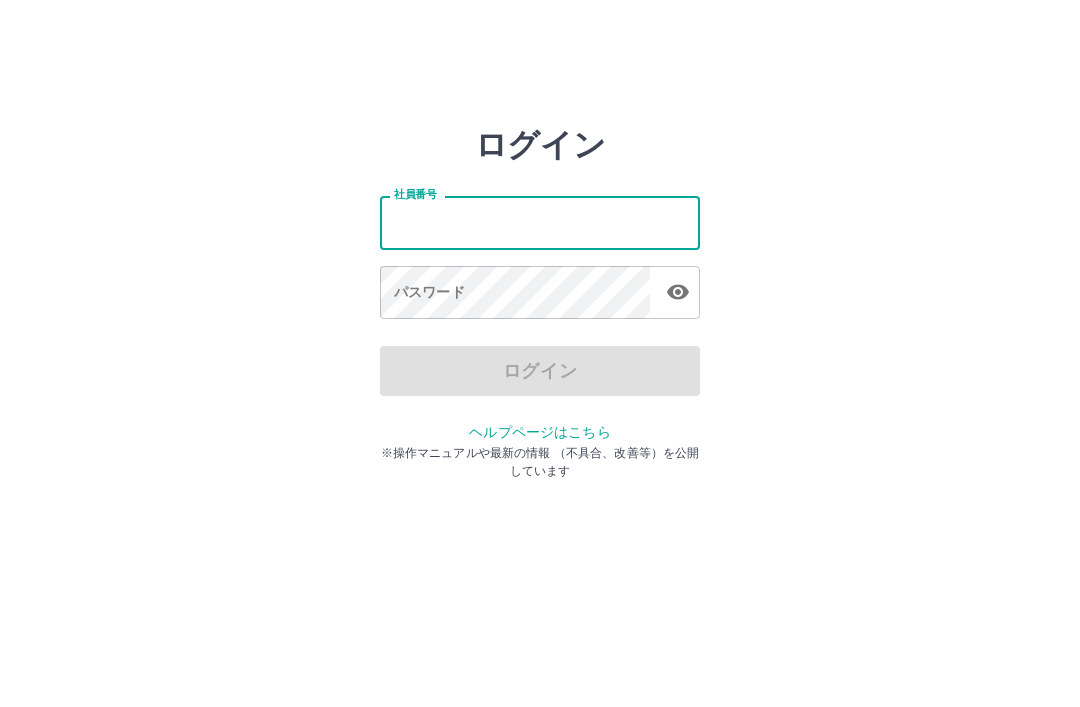 scroll, scrollTop: 0, scrollLeft: 0, axis: both 